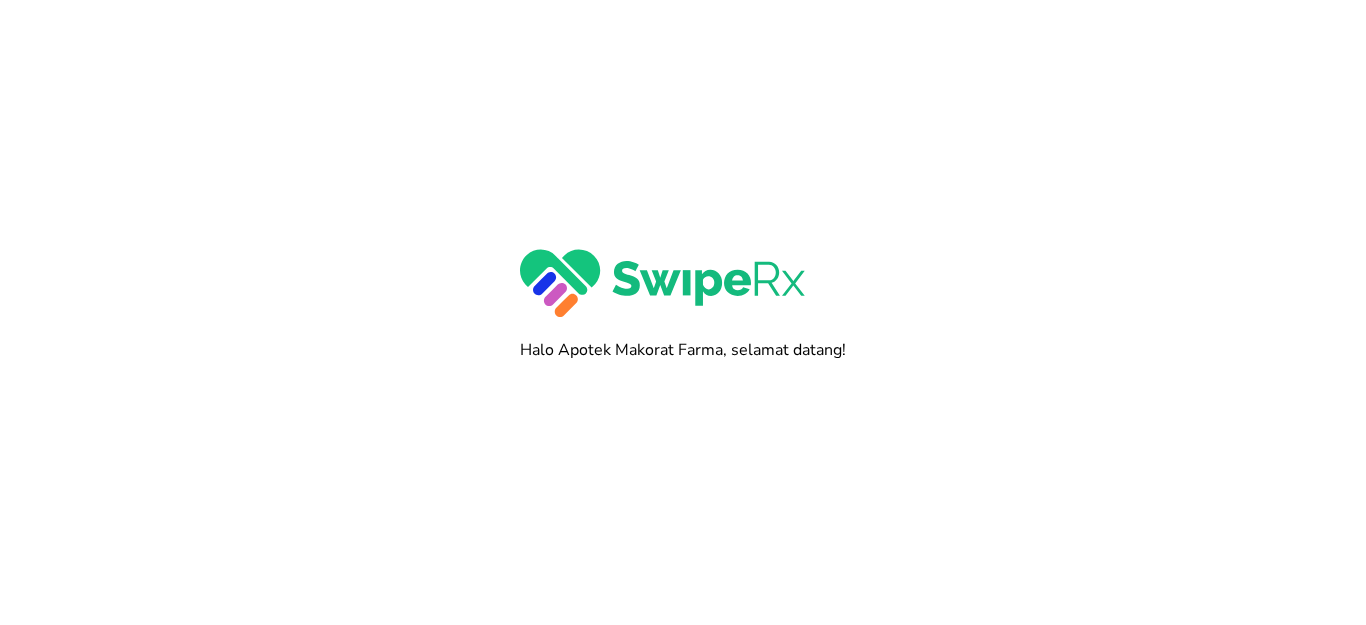 scroll, scrollTop: 0, scrollLeft: 0, axis: both 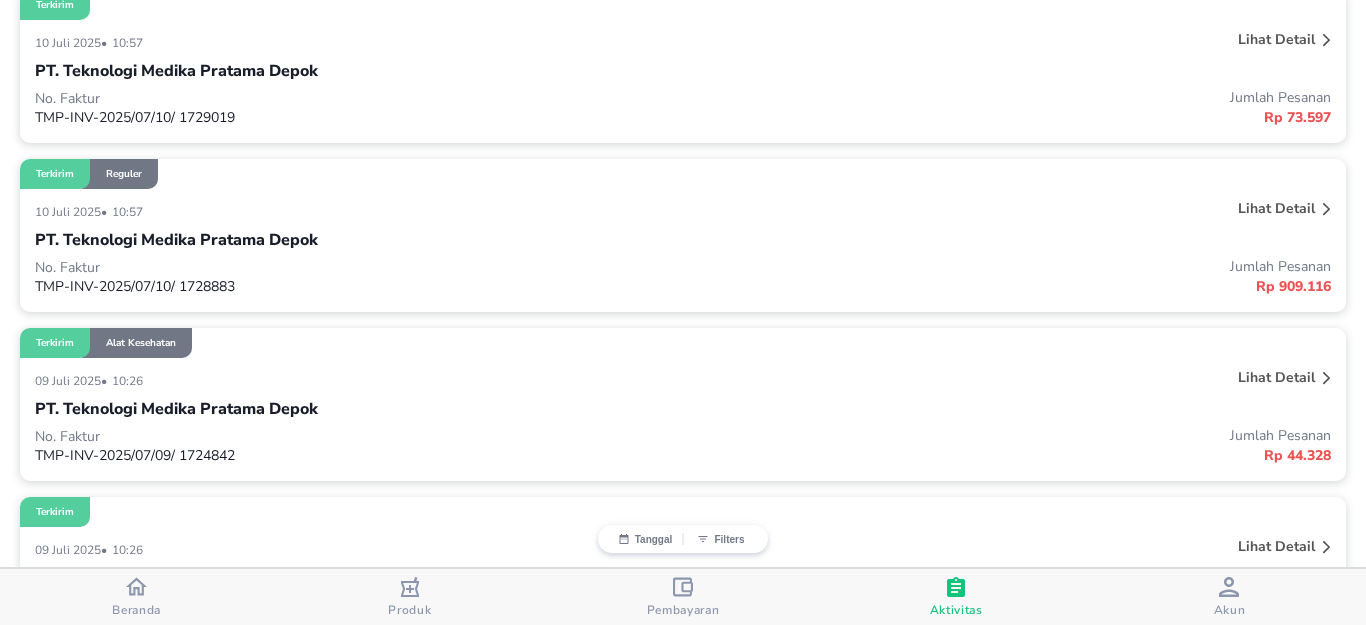 click on "PT. Teknologi Medika Pratama Depok" at bounding box center (683, 240) 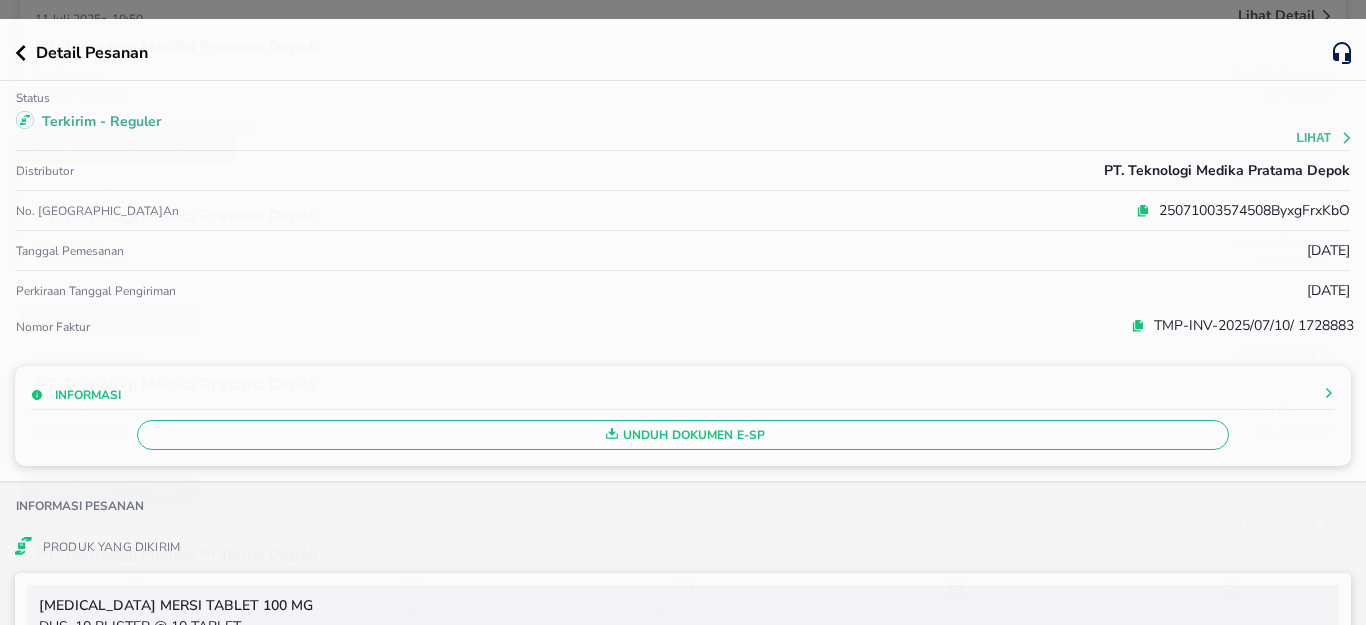 scroll, scrollTop: 1300, scrollLeft: 0, axis: vertical 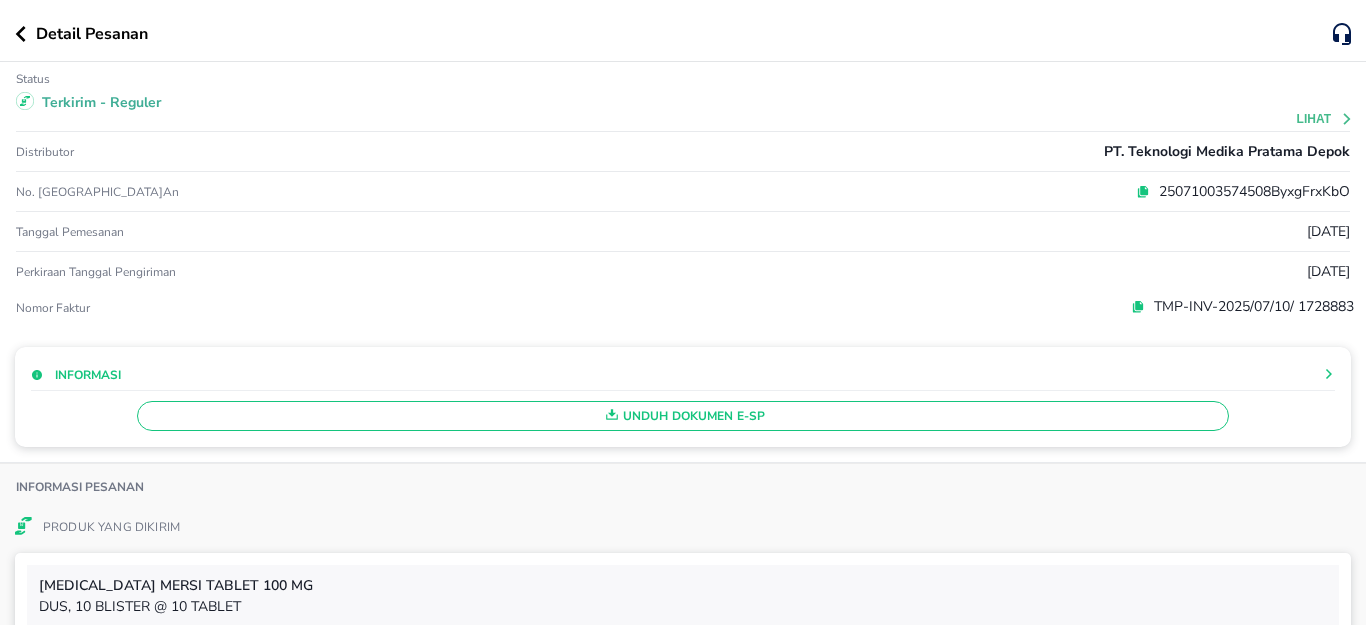 click 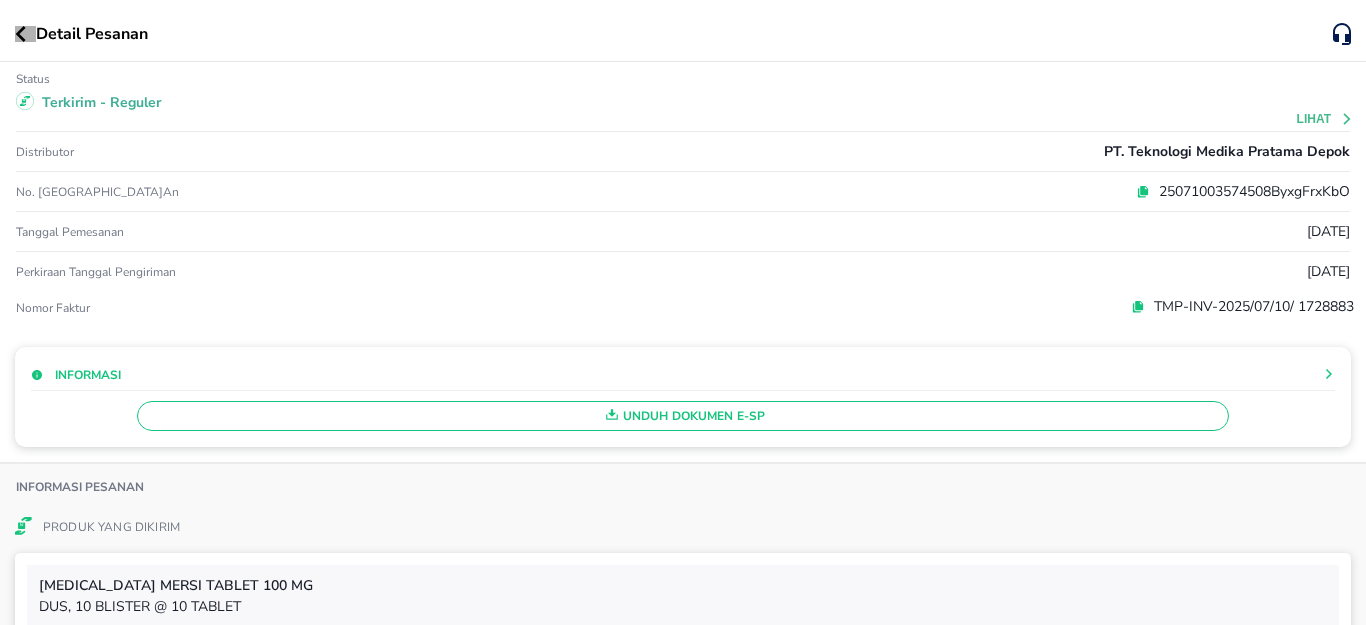 click 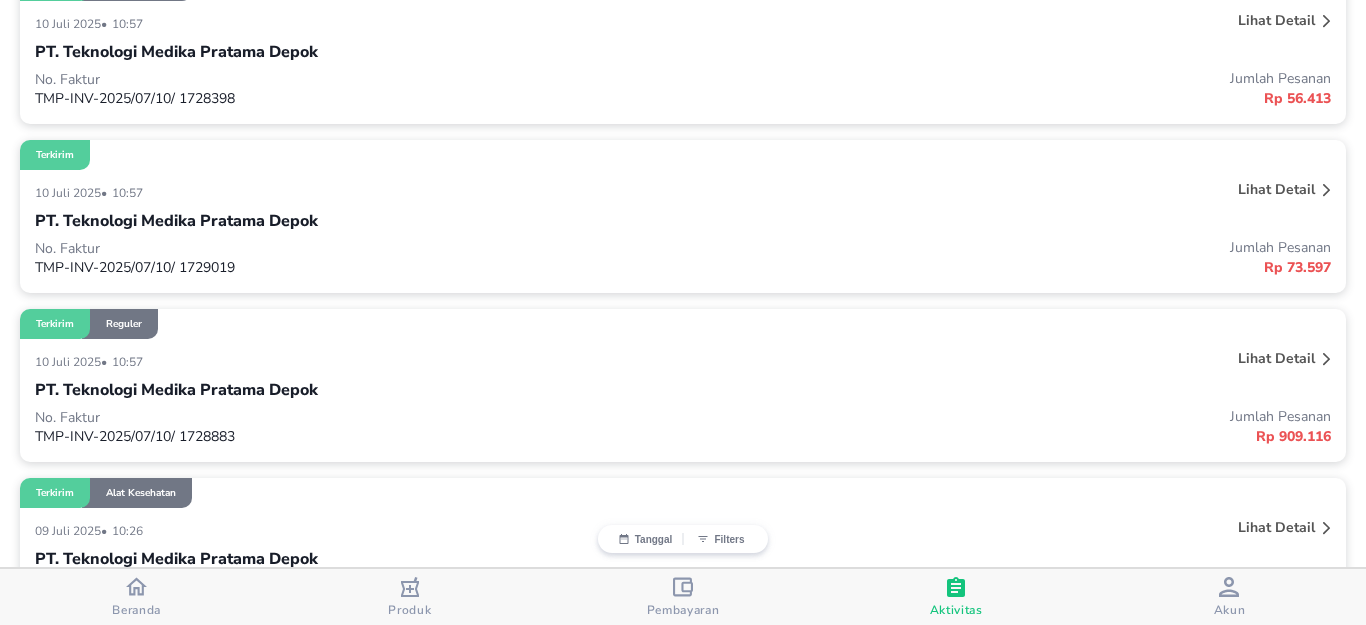 scroll, scrollTop: 1200, scrollLeft: 0, axis: vertical 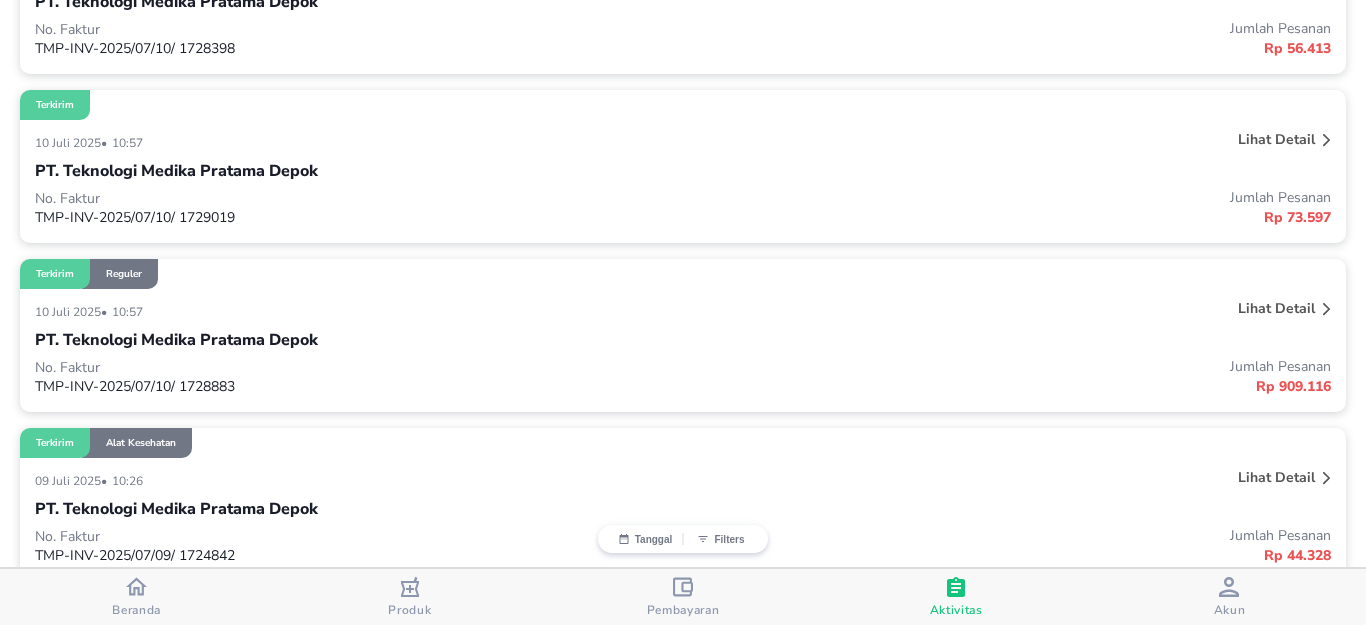 click on "Lihat detail" at bounding box center [1065, 142] 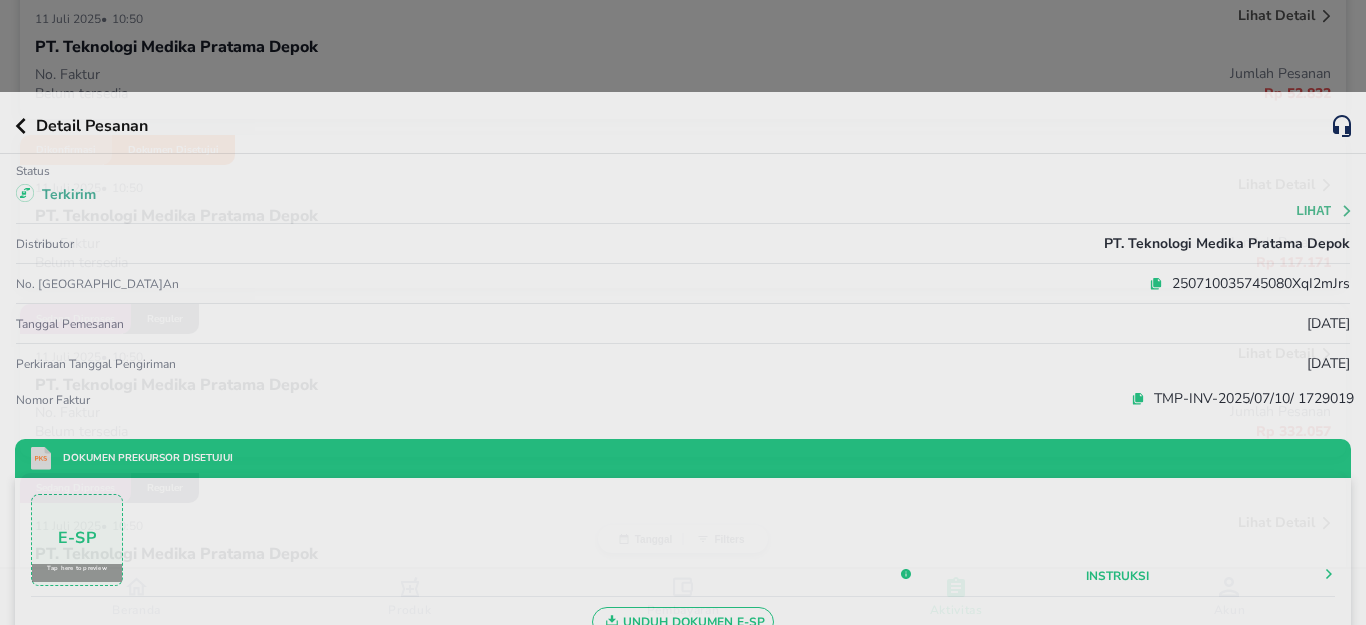 scroll, scrollTop: 1200, scrollLeft: 0, axis: vertical 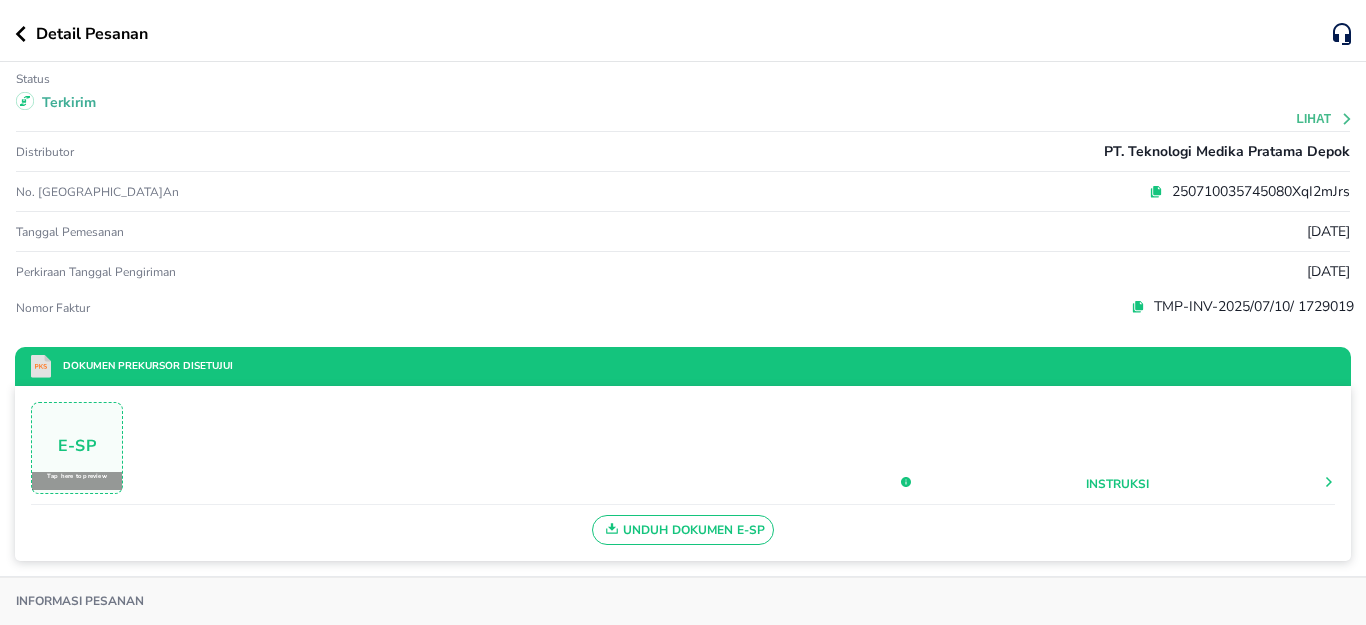click on "Unduh Dokumen e-SP" at bounding box center (683, 530) 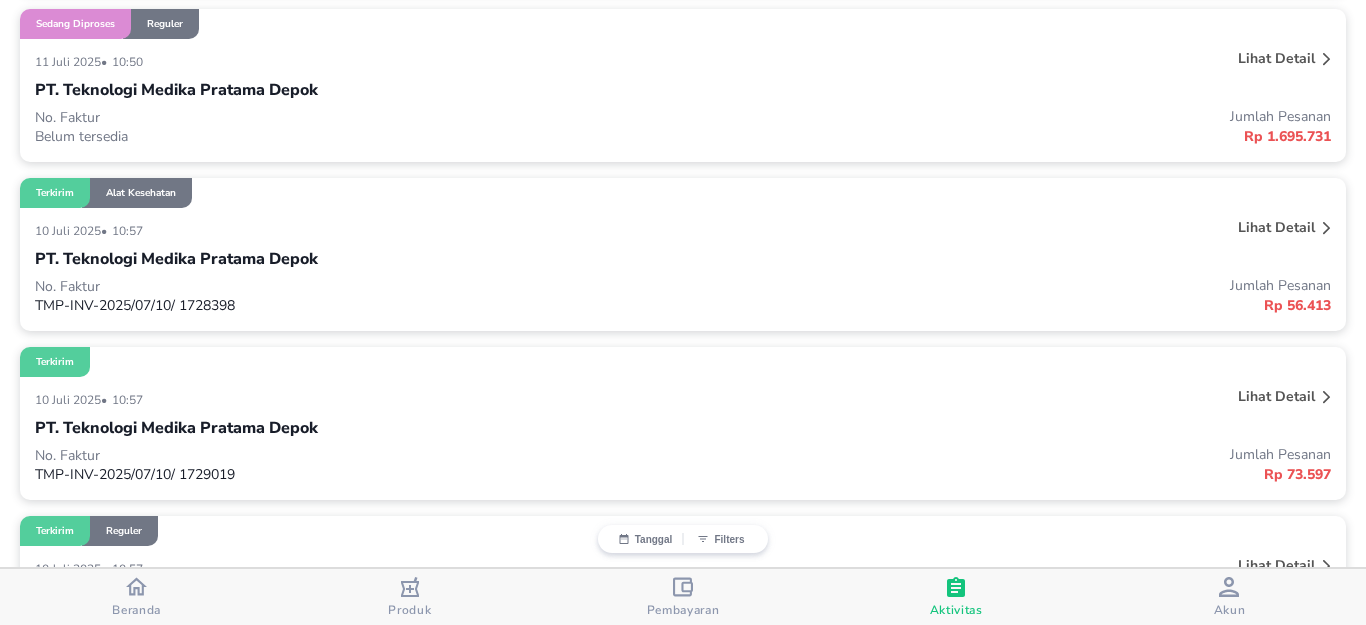 scroll, scrollTop: 900, scrollLeft: 0, axis: vertical 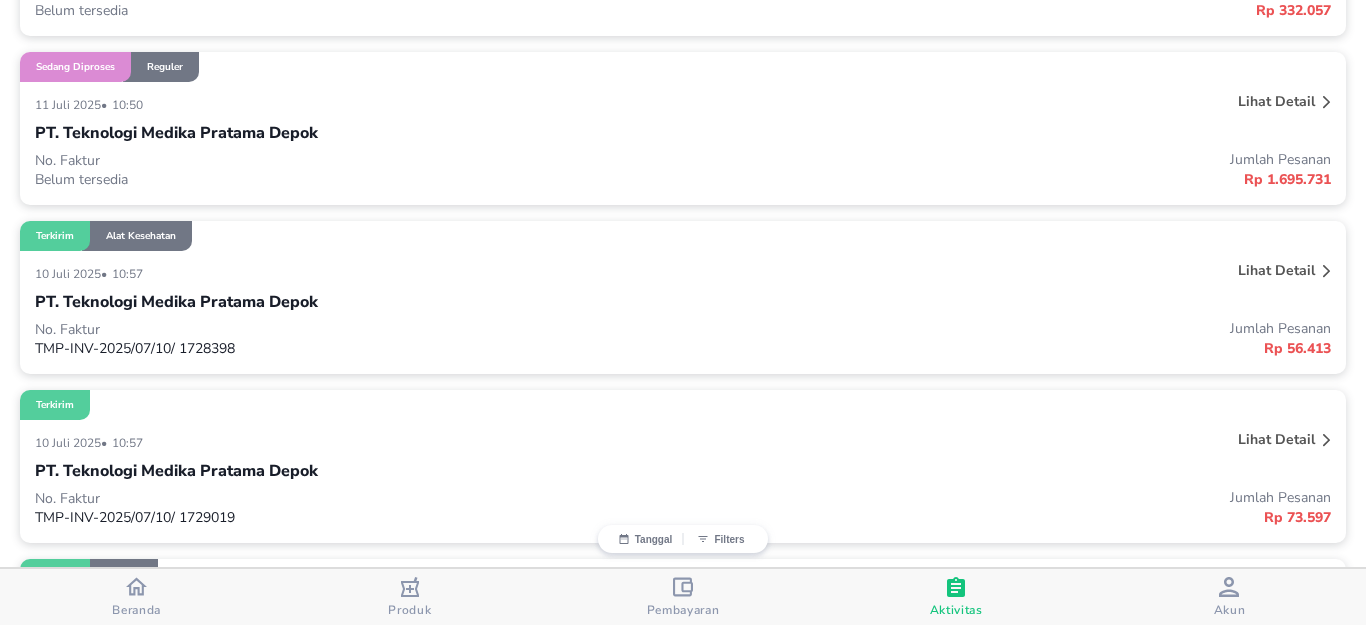 click on "Lihat detail" at bounding box center [1276, 270] 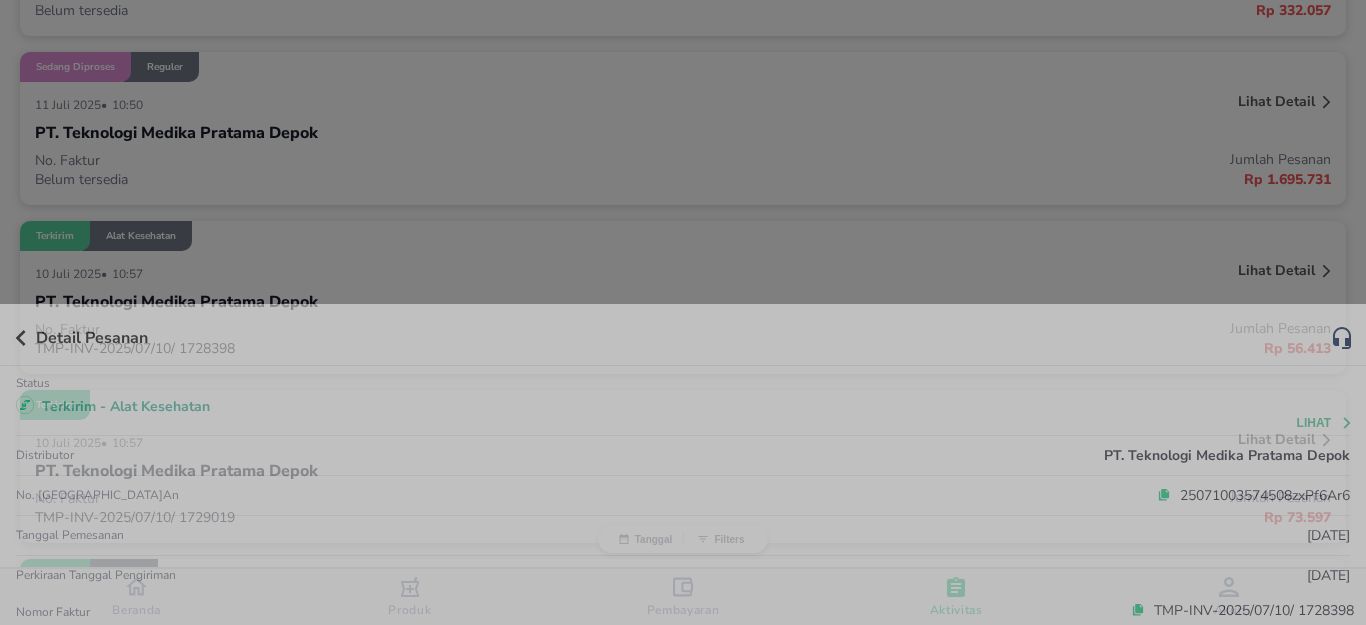 scroll, scrollTop: 900, scrollLeft: 0, axis: vertical 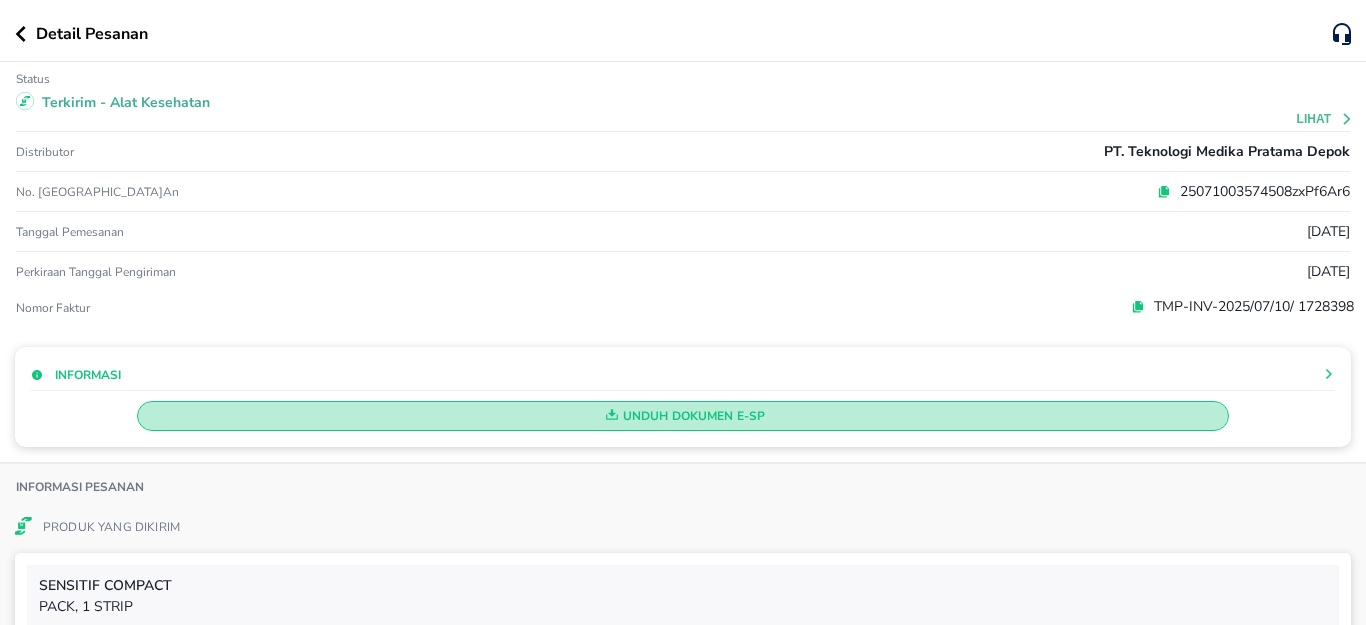 click on "Unduh Dokumen e-SP" at bounding box center [683, 416] 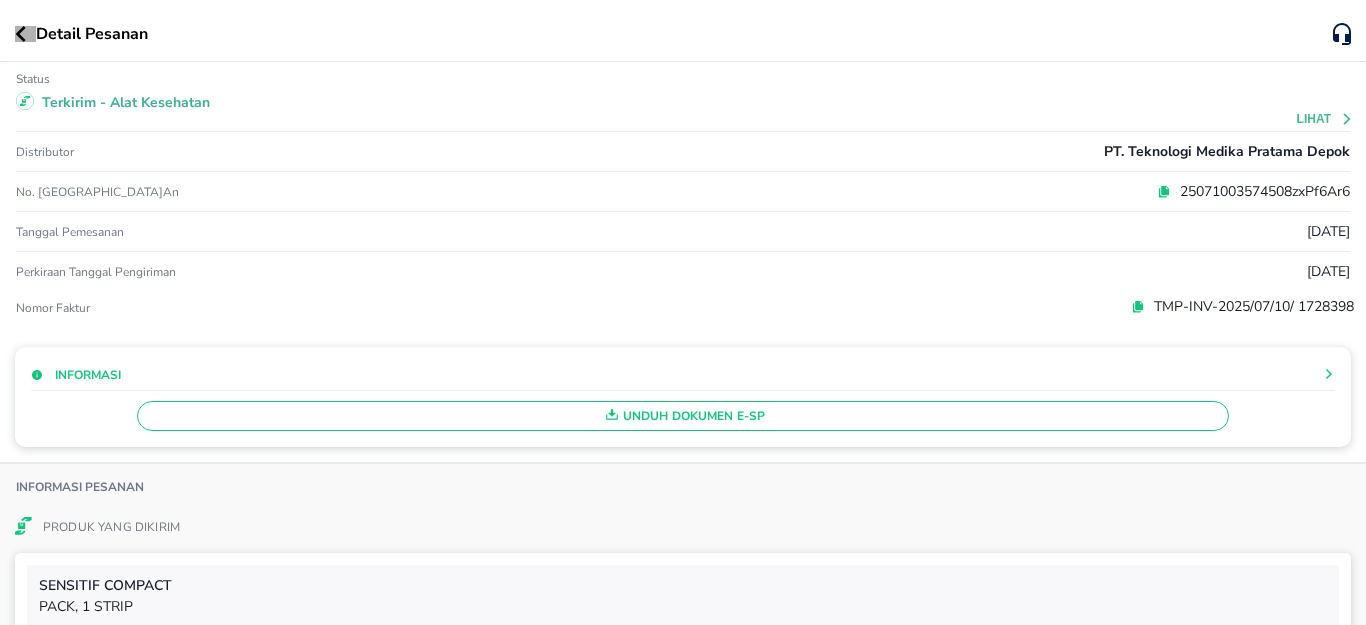 click 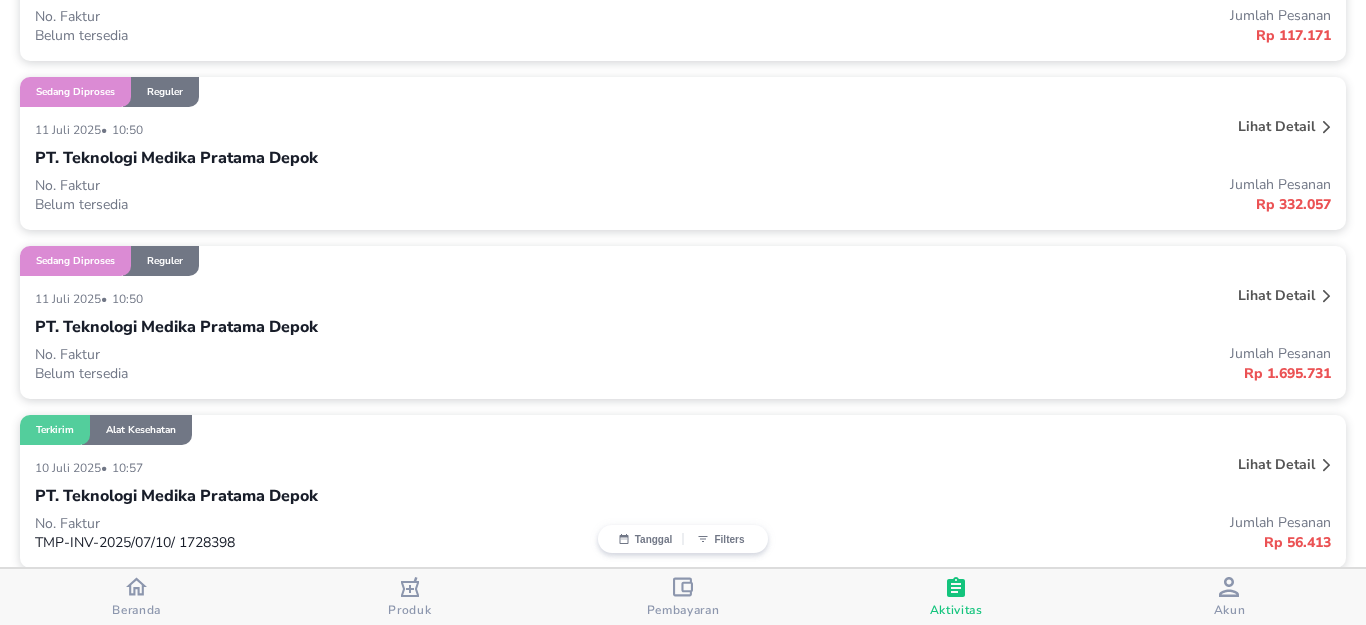 scroll, scrollTop: 700, scrollLeft: 0, axis: vertical 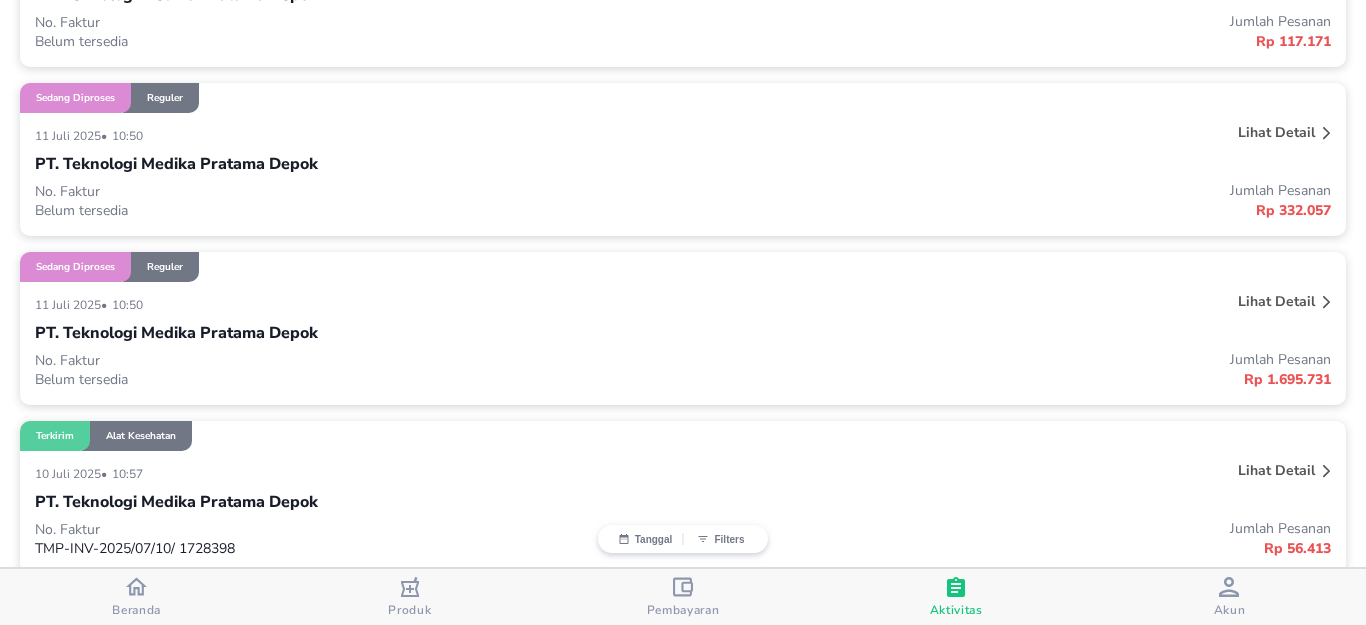 click on "Lihat detail" at bounding box center [1276, 301] 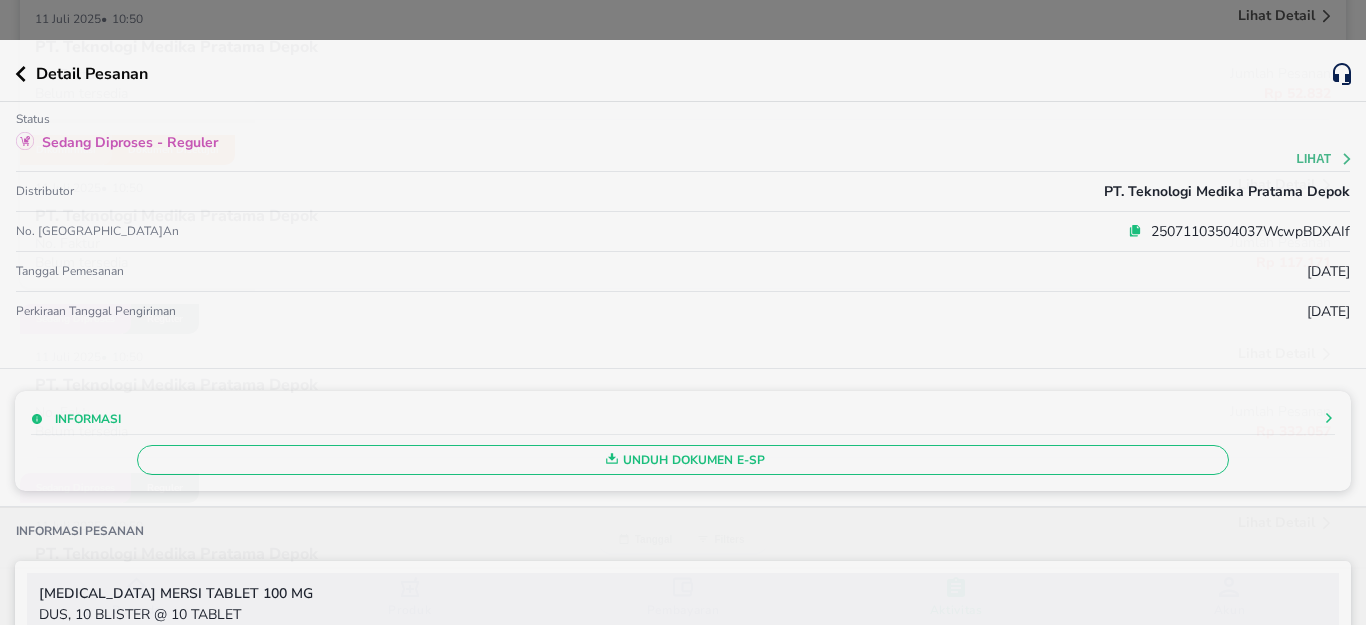 scroll, scrollTop: 700, scrollLeft: 0, axis: vertical 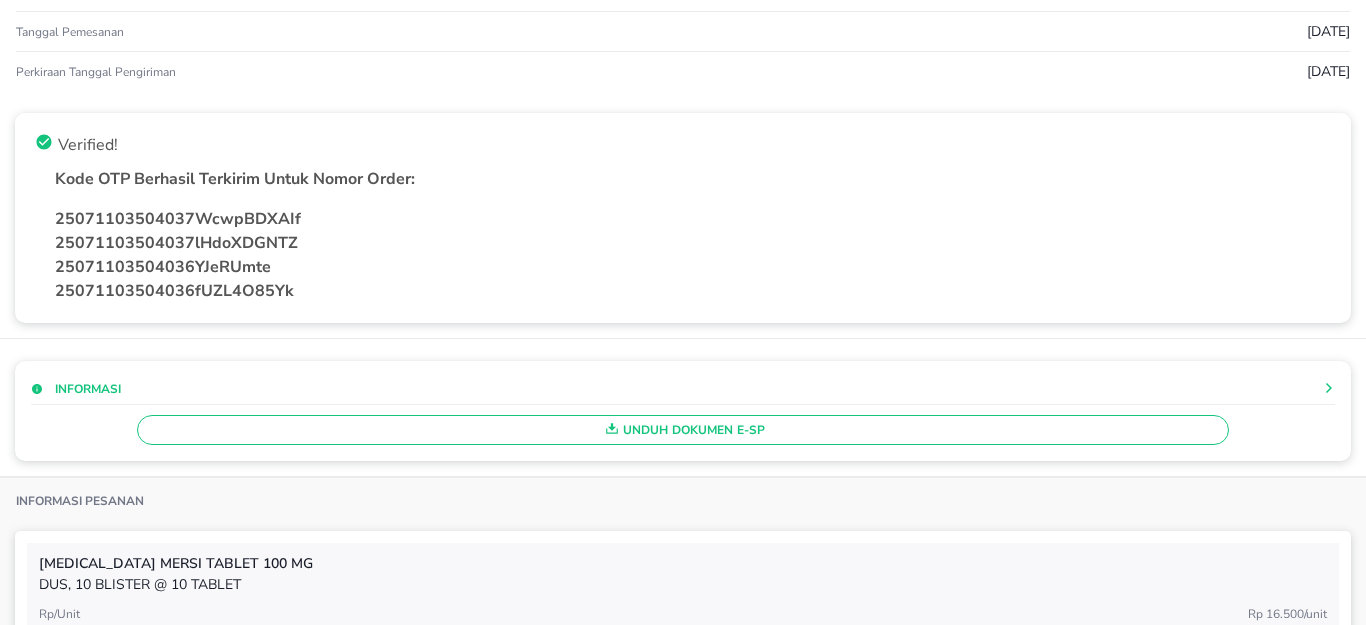 click on "Unduh Dokumen e-SP" at bounding box center [683, 430] 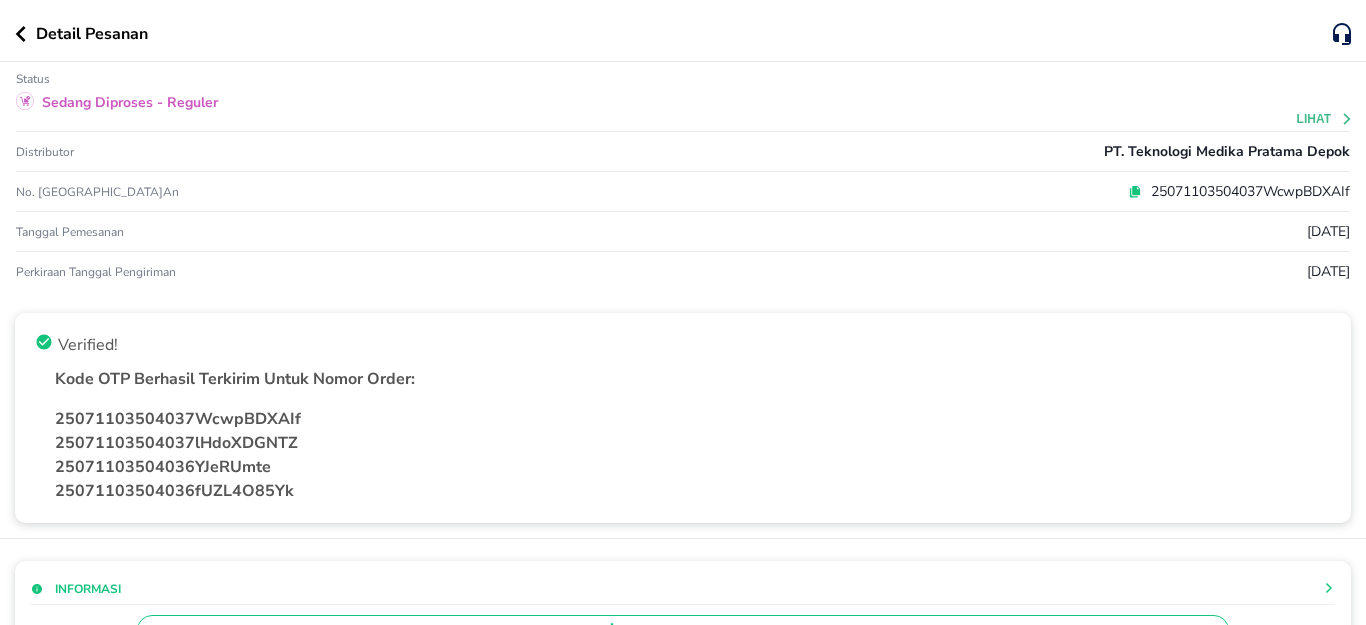 scroll, scrollTop: 20, scrollLeft: 0, axis: vertical 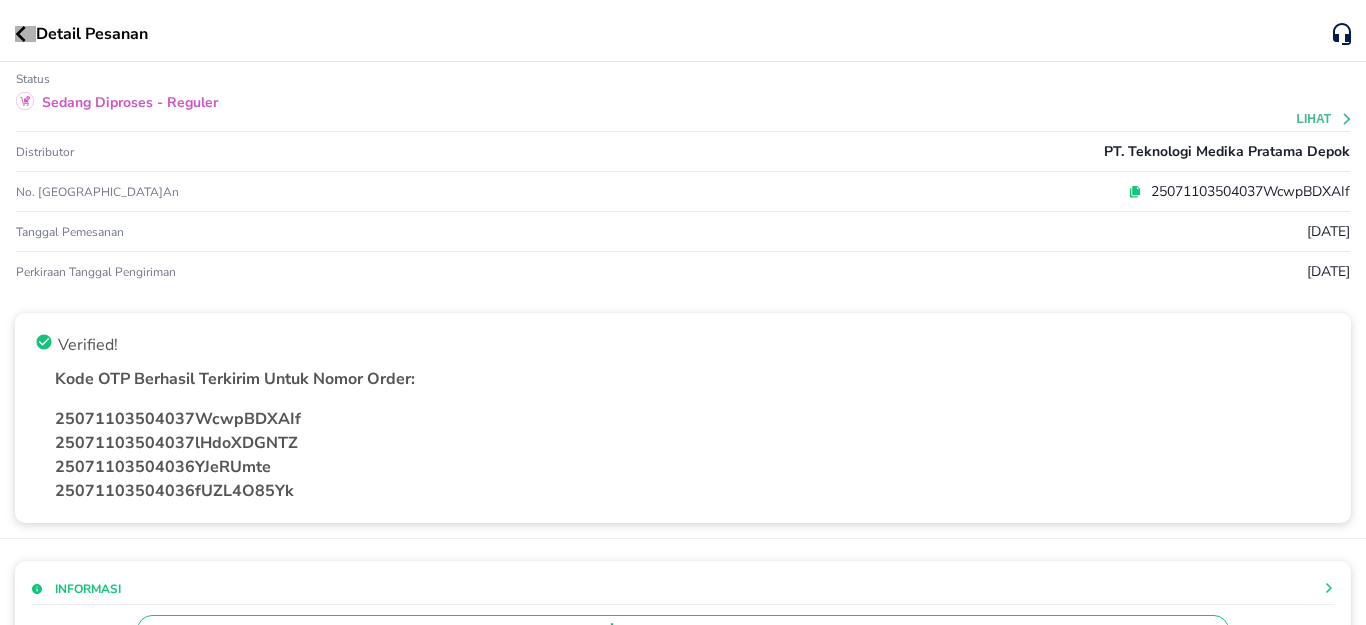 click 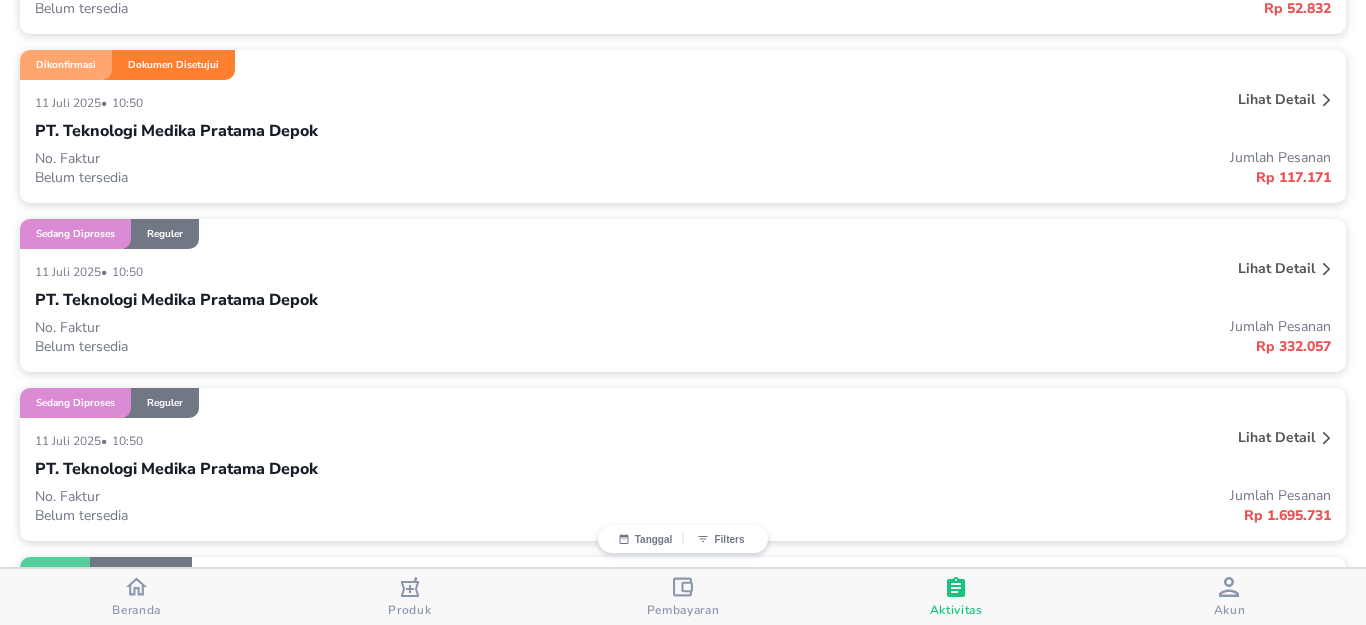 scroll, scrollTop: 600, scrollLeft: 0, axis: vertical 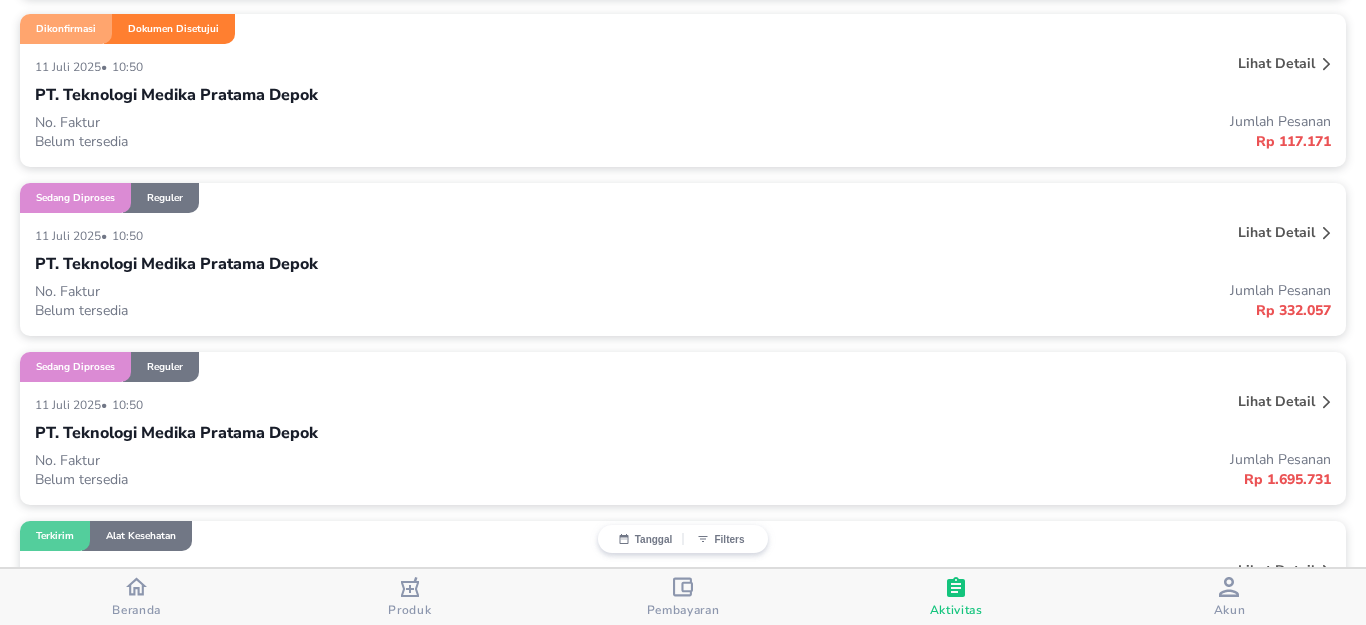click on "Lihat detail" at bounding box center (1276, 232) 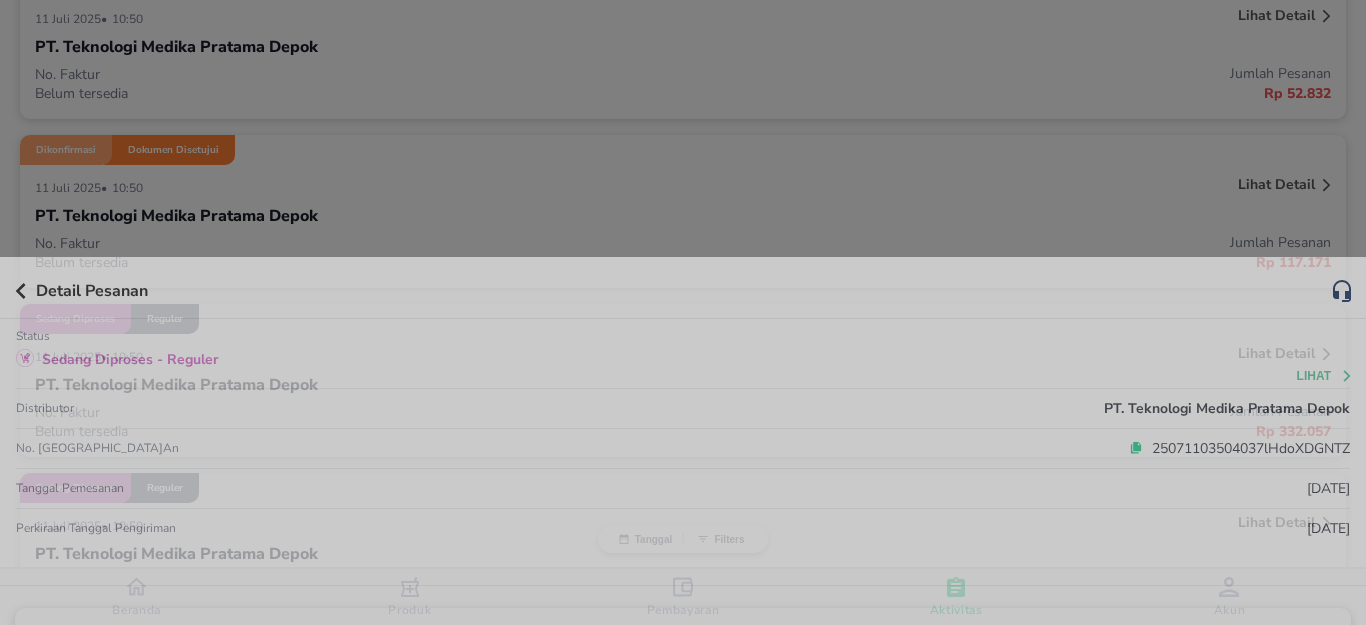 scroll, scrollTop: 600, scrollLeft: 0, axis: vertical 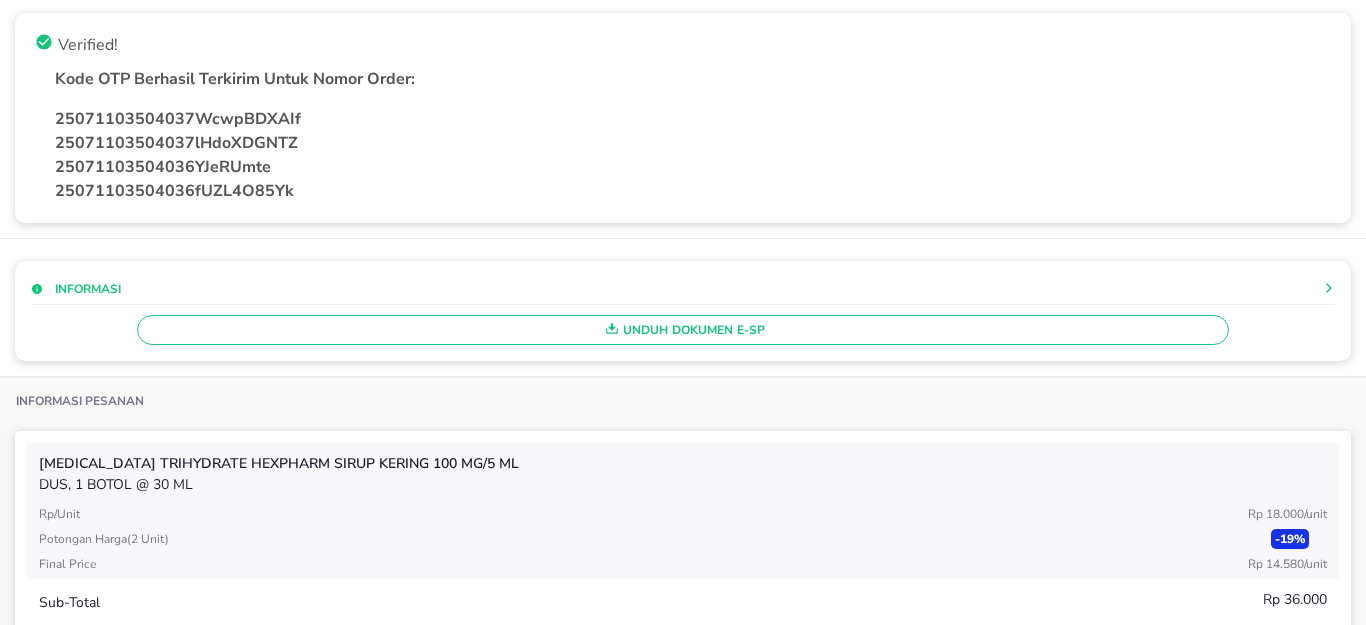 click 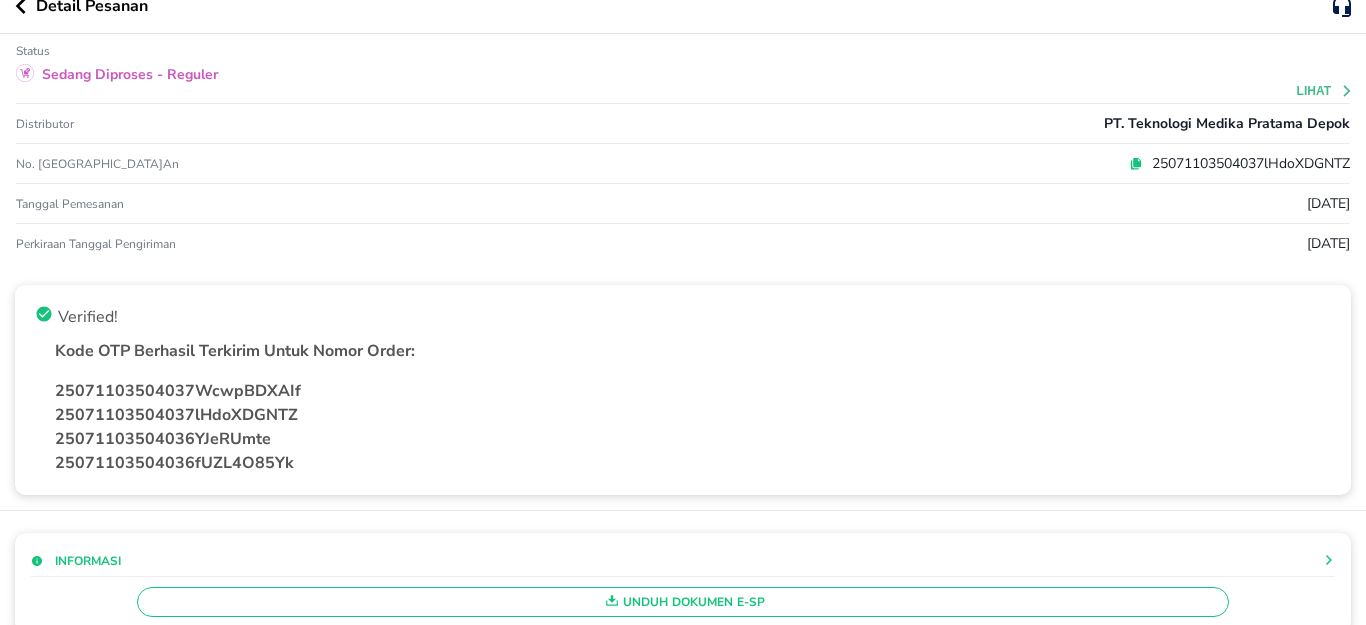 scroll, scrollTop: 0, scrollLeft: 0, axis: both 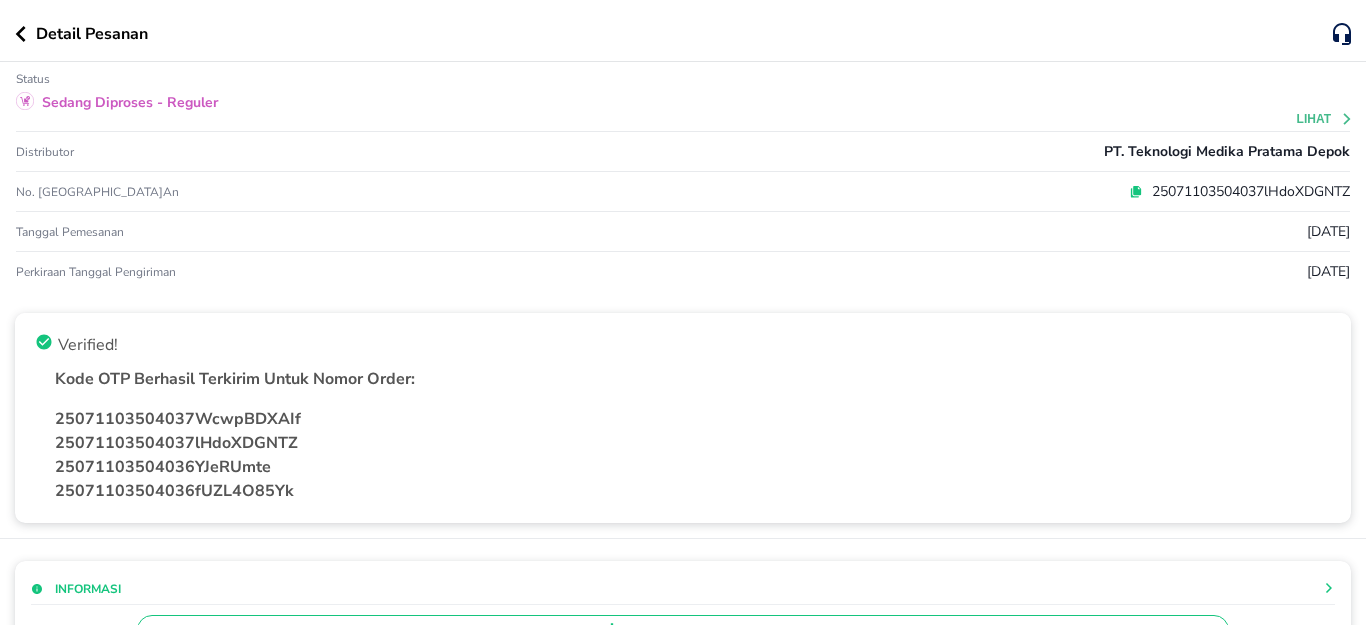 drag, startPoint x: 23, startPoint y: 39, endPoint x: 75, endPoint y: 47, distance: 52.611786 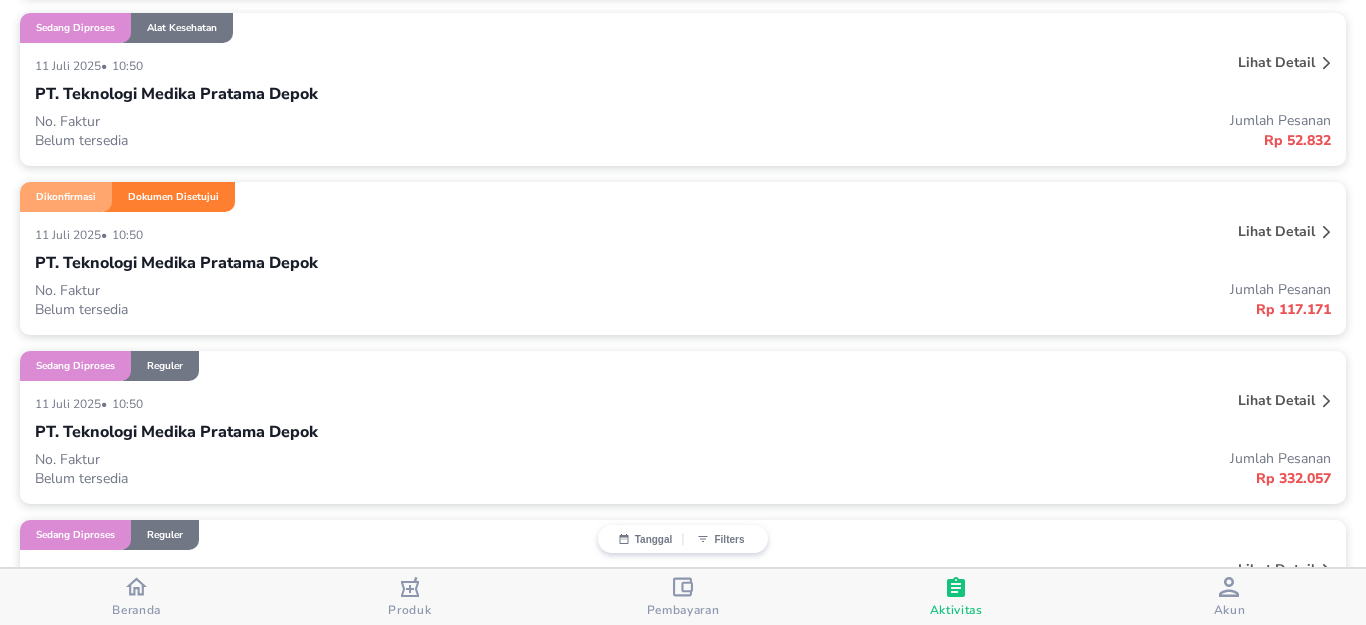 scroll, scrollTop: 400, scrollLeft: 0, axis: vertical 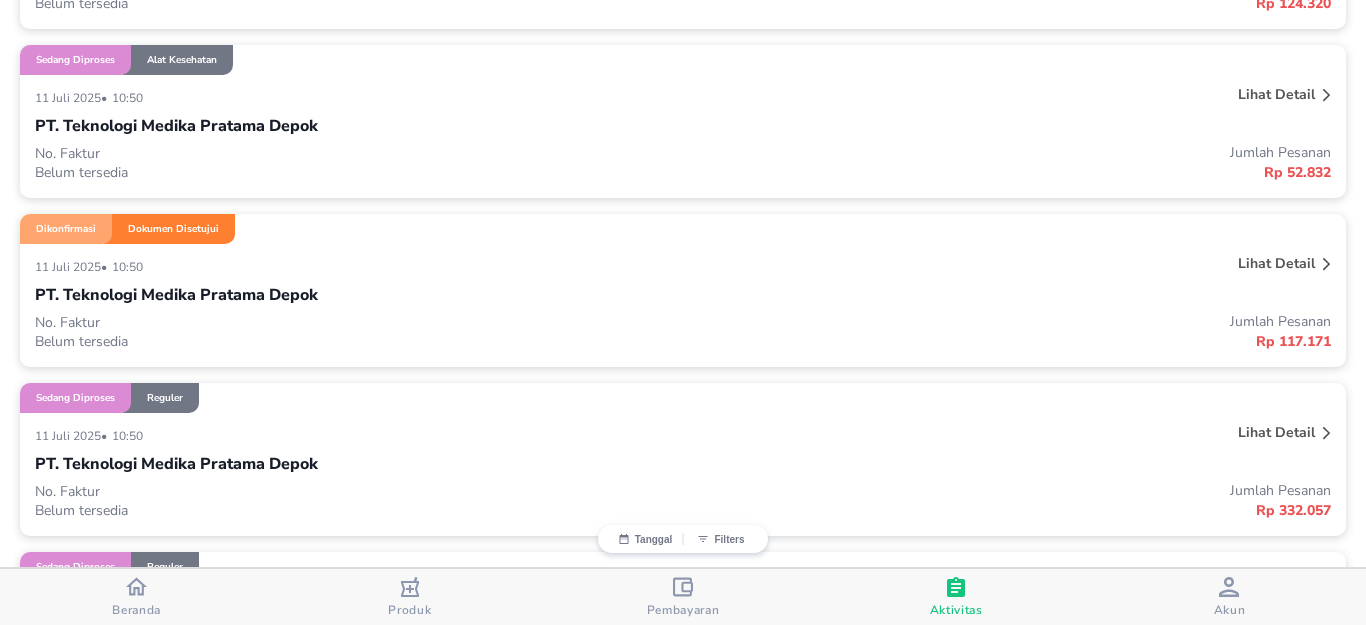 click on "Lihat detail" at bounding box center [1276, 263] 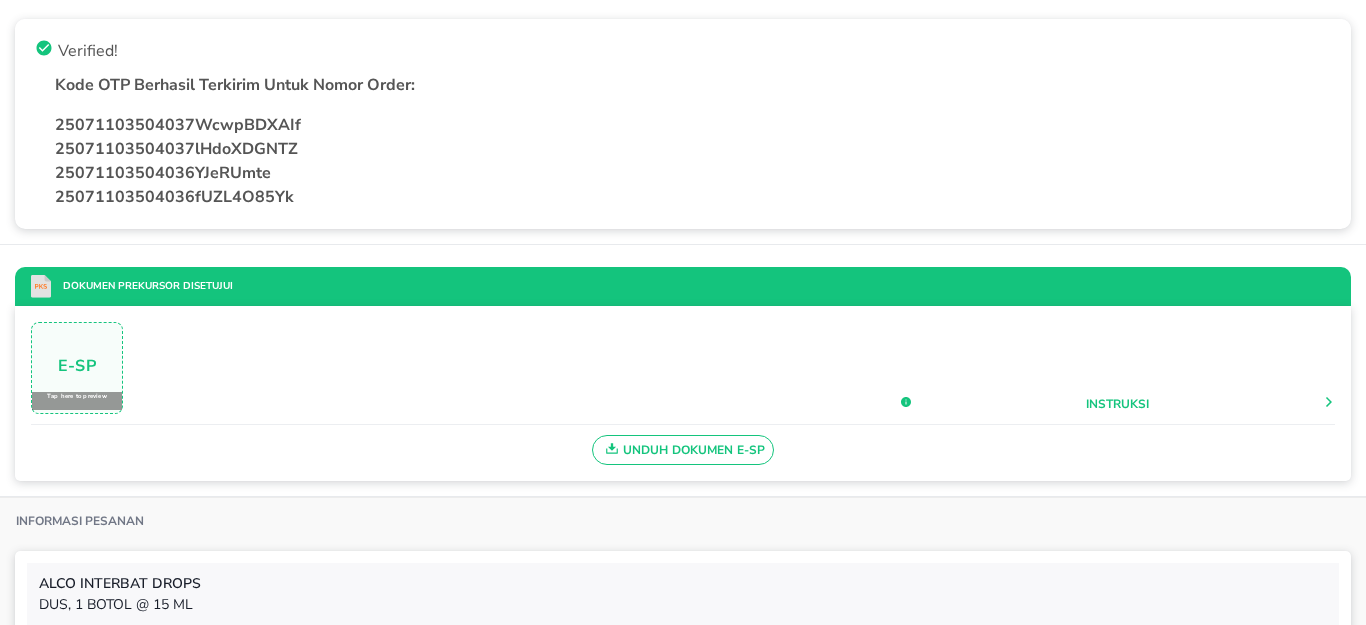 scroll, scrollTop: 300, scrollLeft: 0, axis: vertical 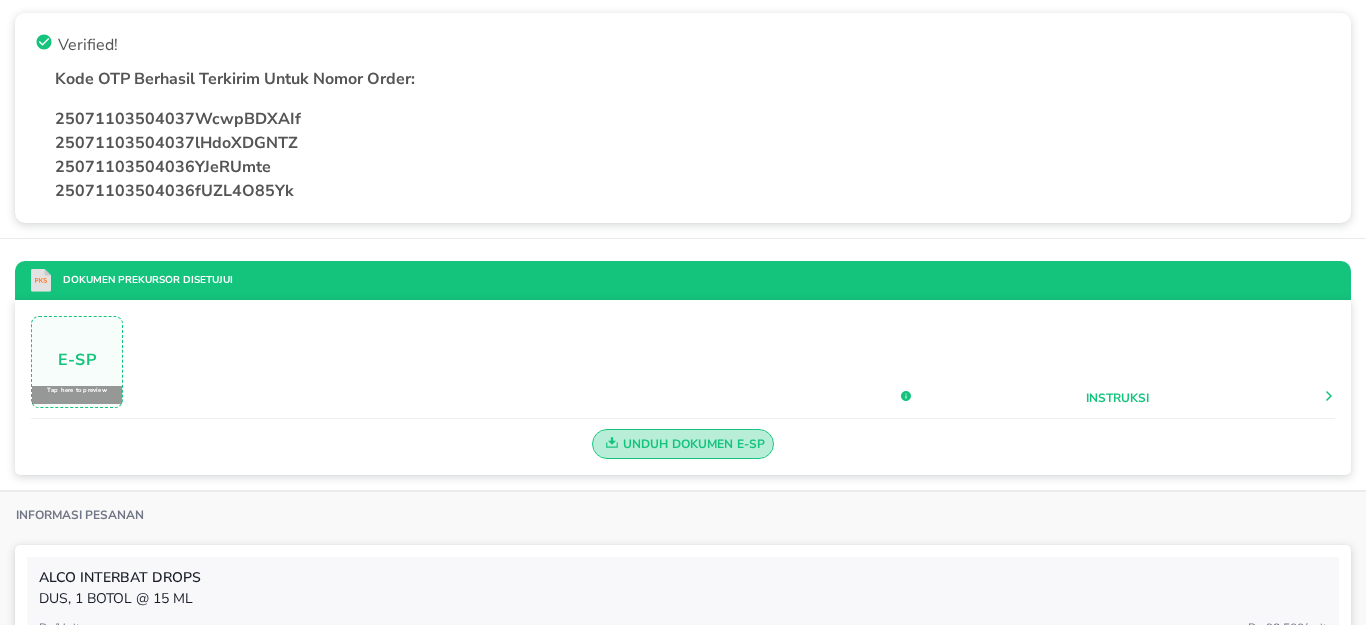 click on "Unduh Dokumen e-SP" at bounding box center [683, 444] 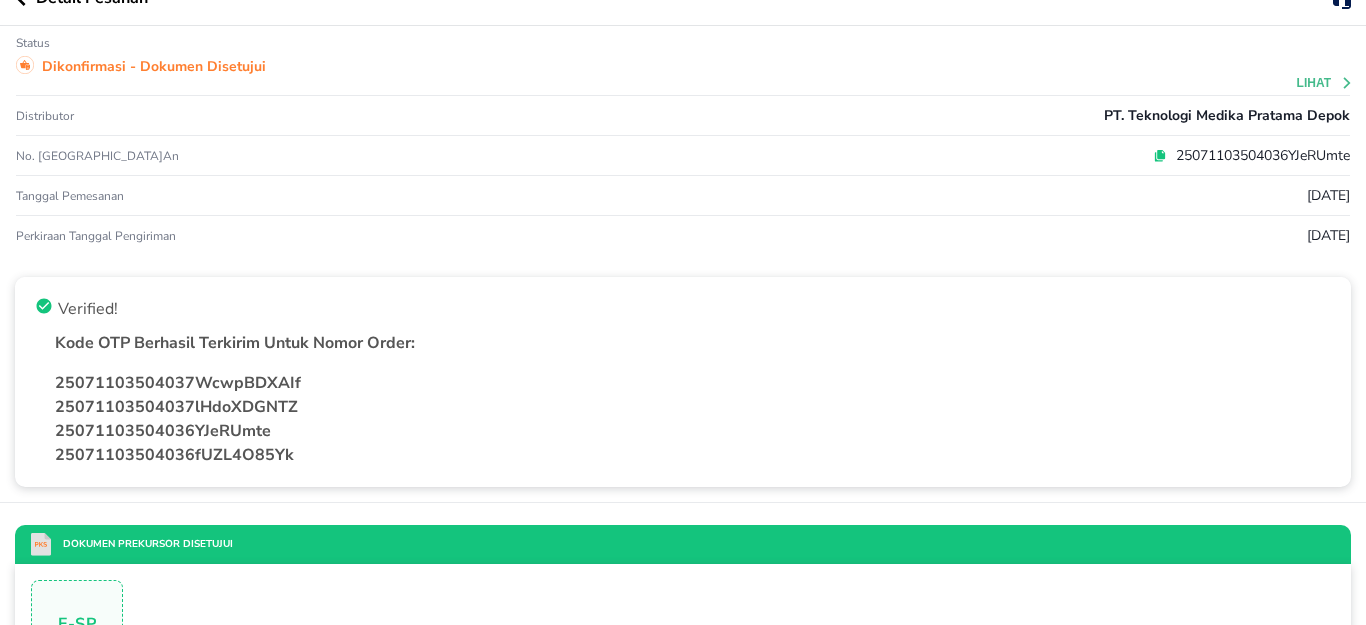 scroll, scrollTop: 0, scrollLeft: 0, axis: both 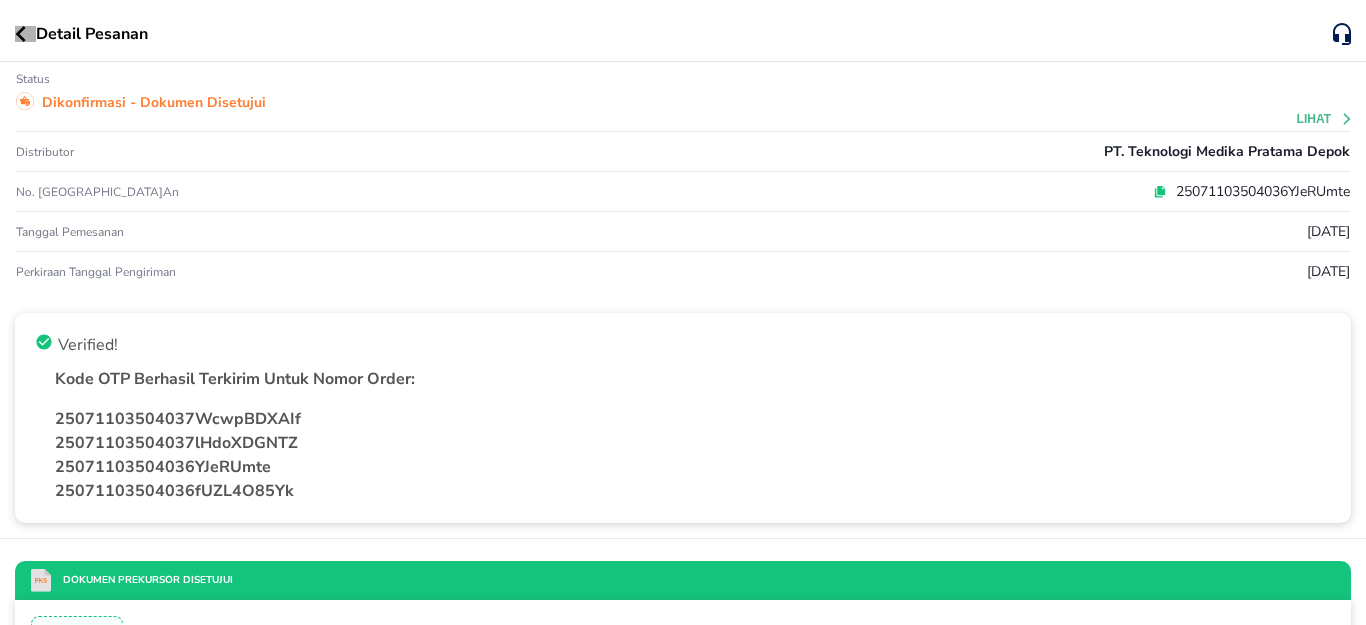 click at bounding box center (25, 34) 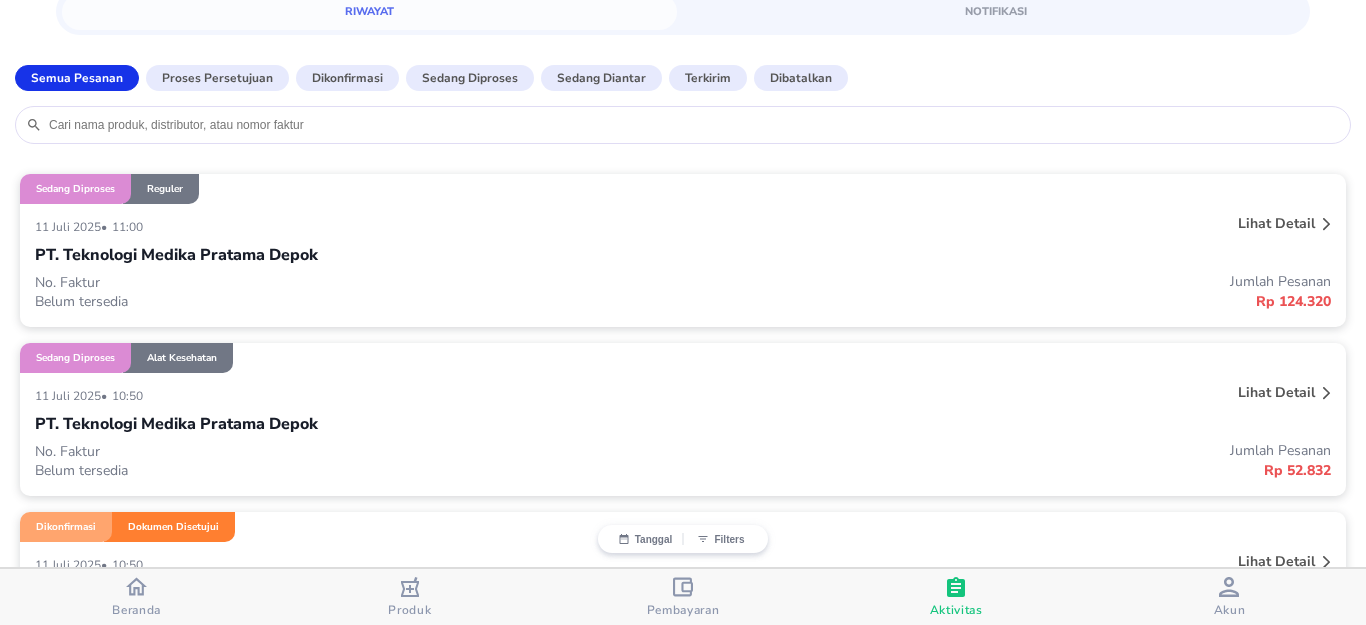 scroll, scrollTop: 100, scrollLeft: 0, axis: vertical 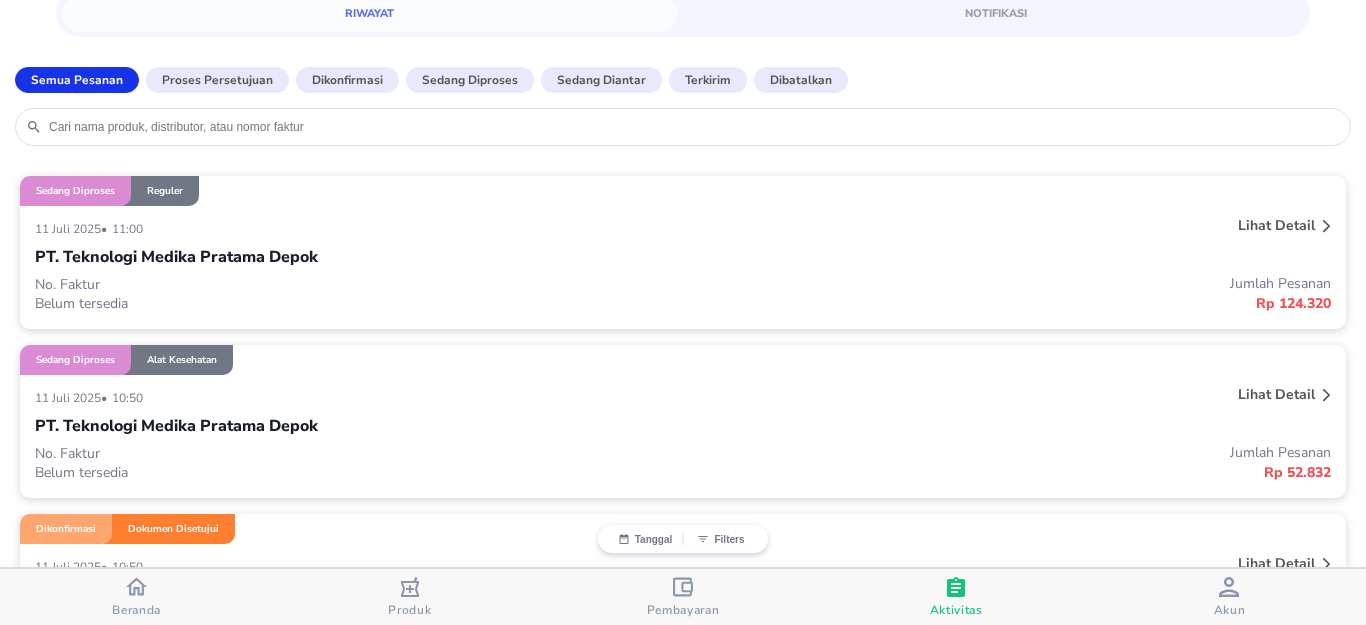 click on "Lihat detail" at bounding box center (1276, 394) 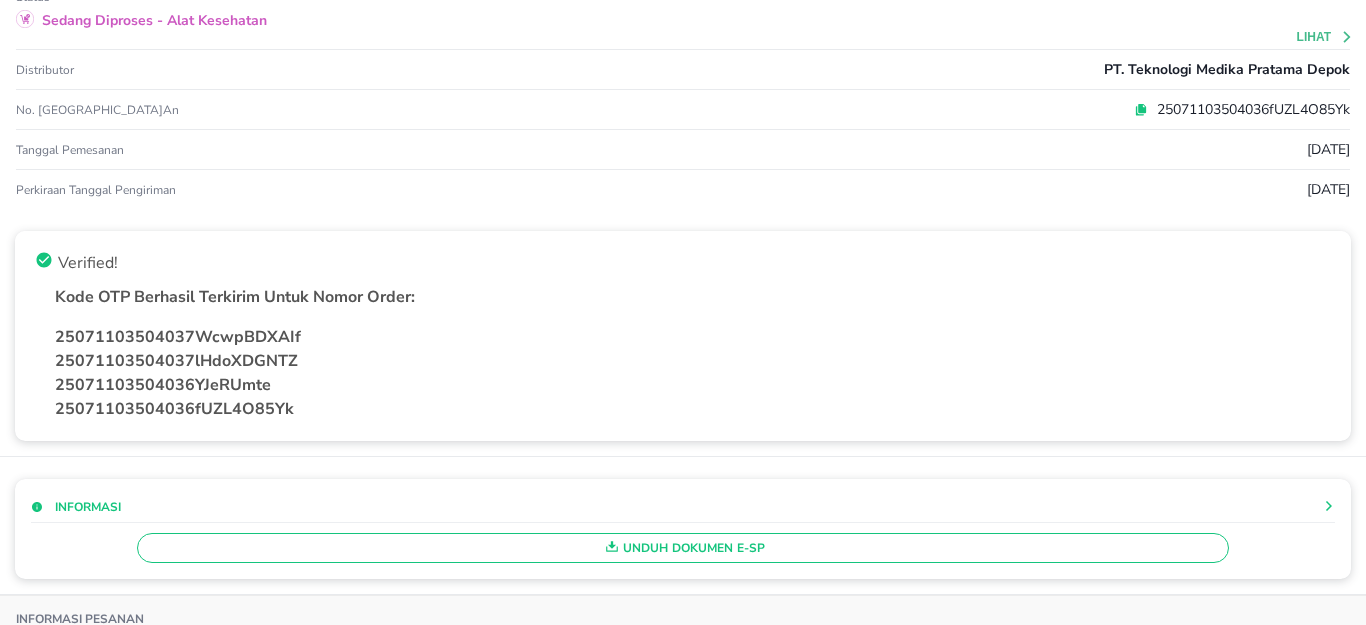 scroll, scrollTop: 200, scrollLeft: 0, axis: vertical 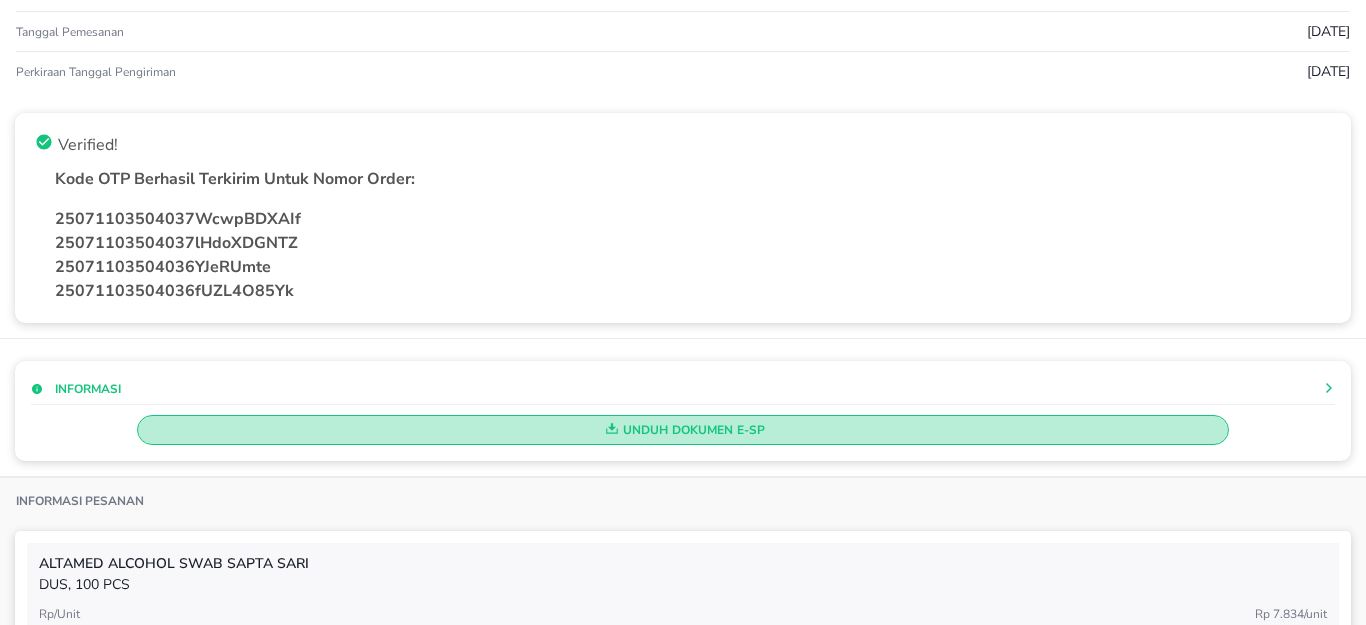 click on "Unduh Dokumen e-SP" at bounding box center (683, 430) 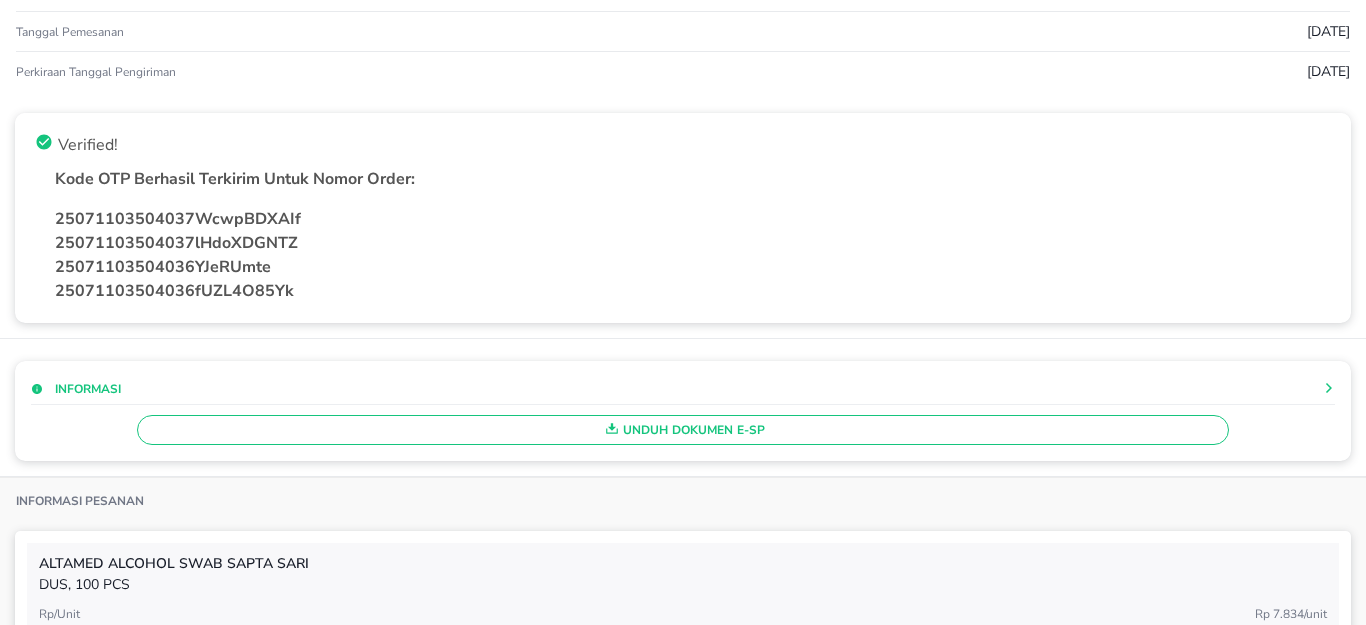 scroll, scrollTop: 0, scrollLeft: 0, axis: both 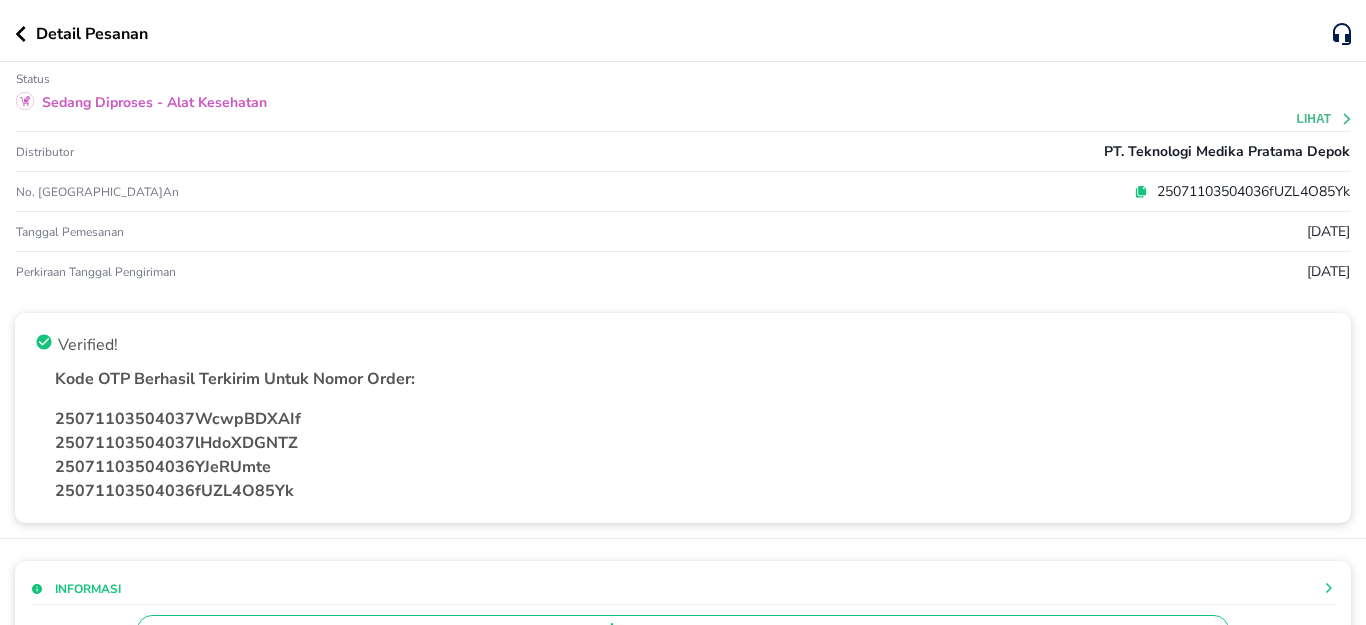 click on "Detail Pesanan" at bounding box center (674, 34) 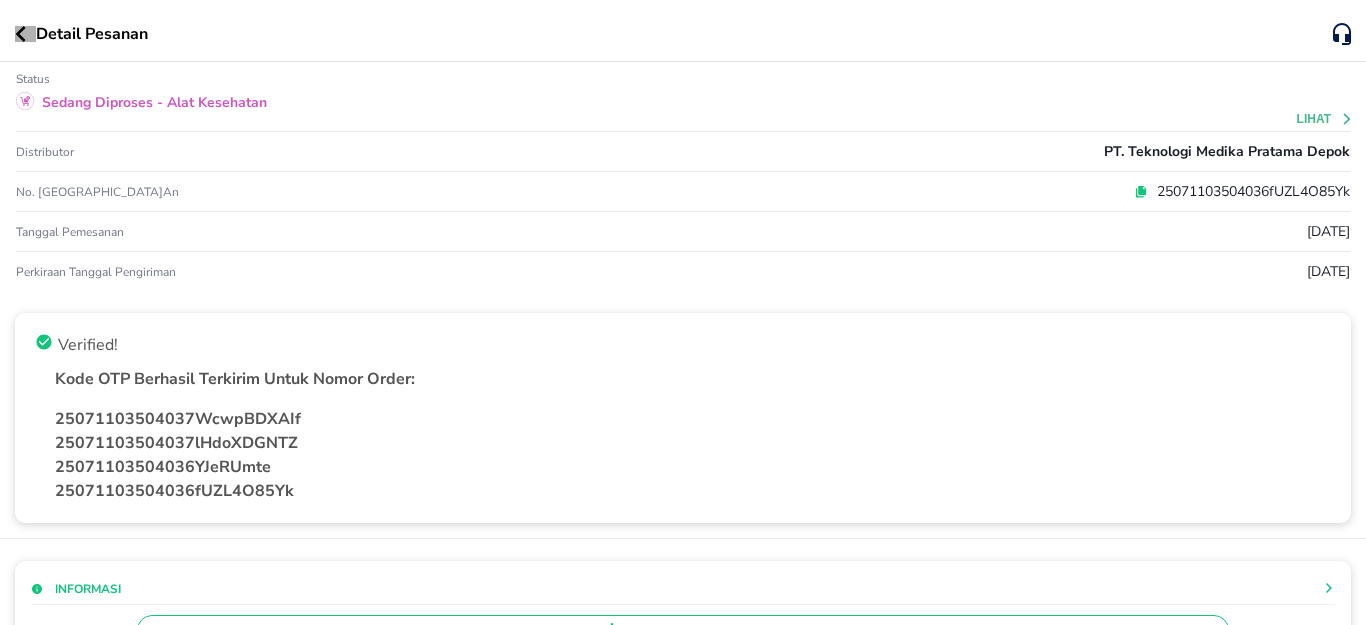 click at bounding box center [25, 34] 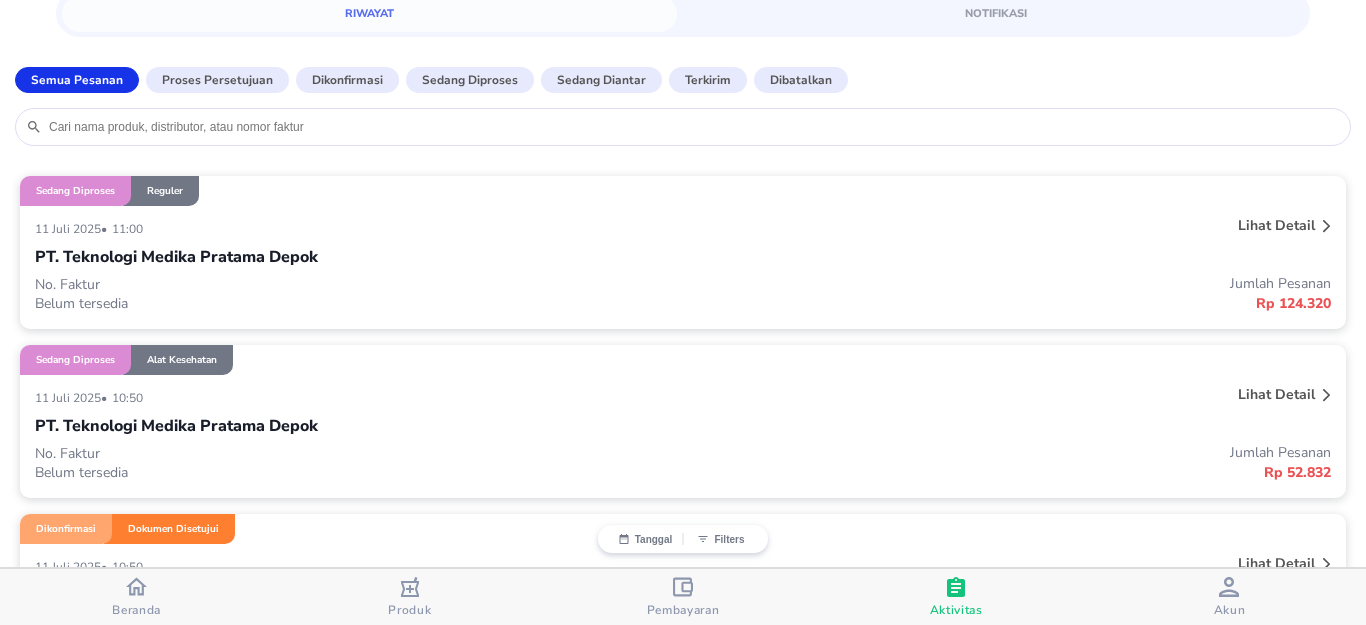 click on "Lihat detail" at bounding box center (1276, 225) 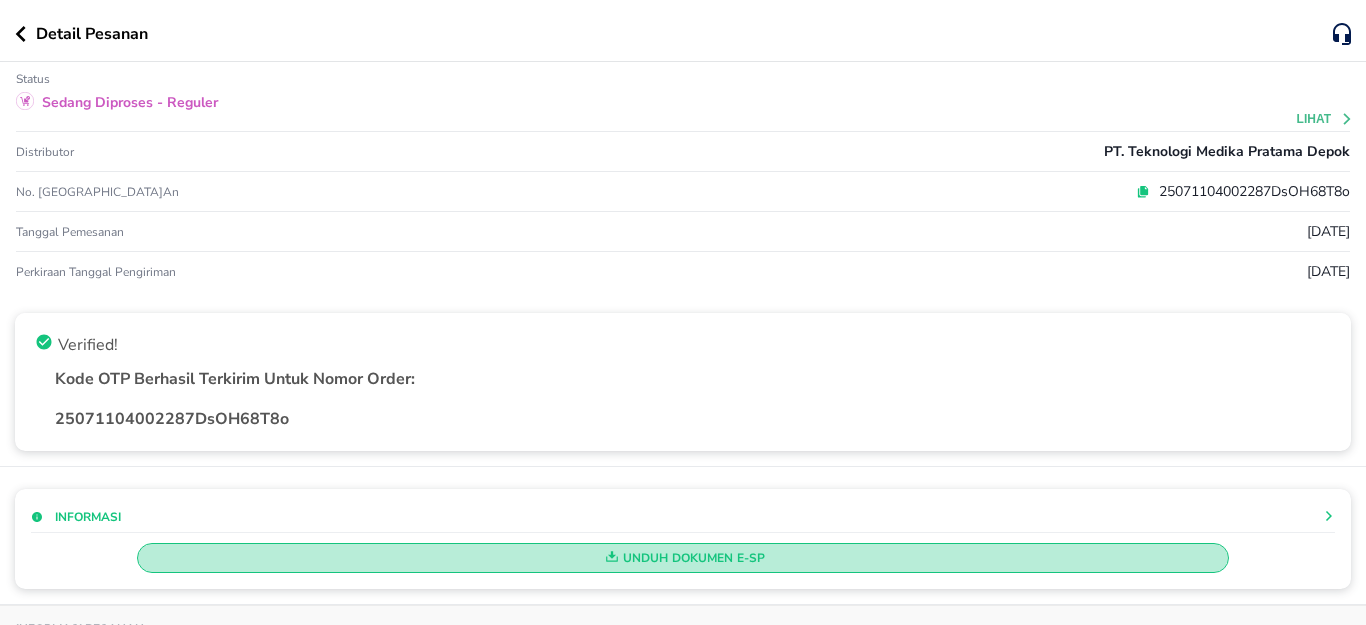 click on "Unduh Dokumen e-SP" at bounding box center (683, 558) 